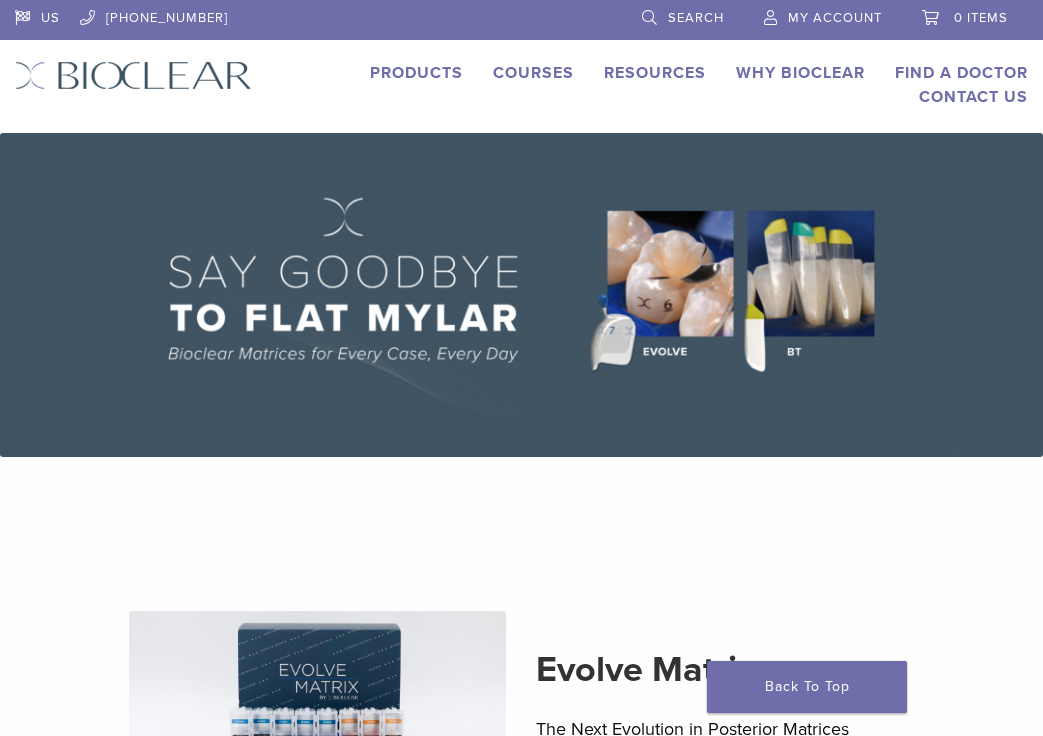 scroll, scrollTop: 0, scrollLeft: 0, axis: both 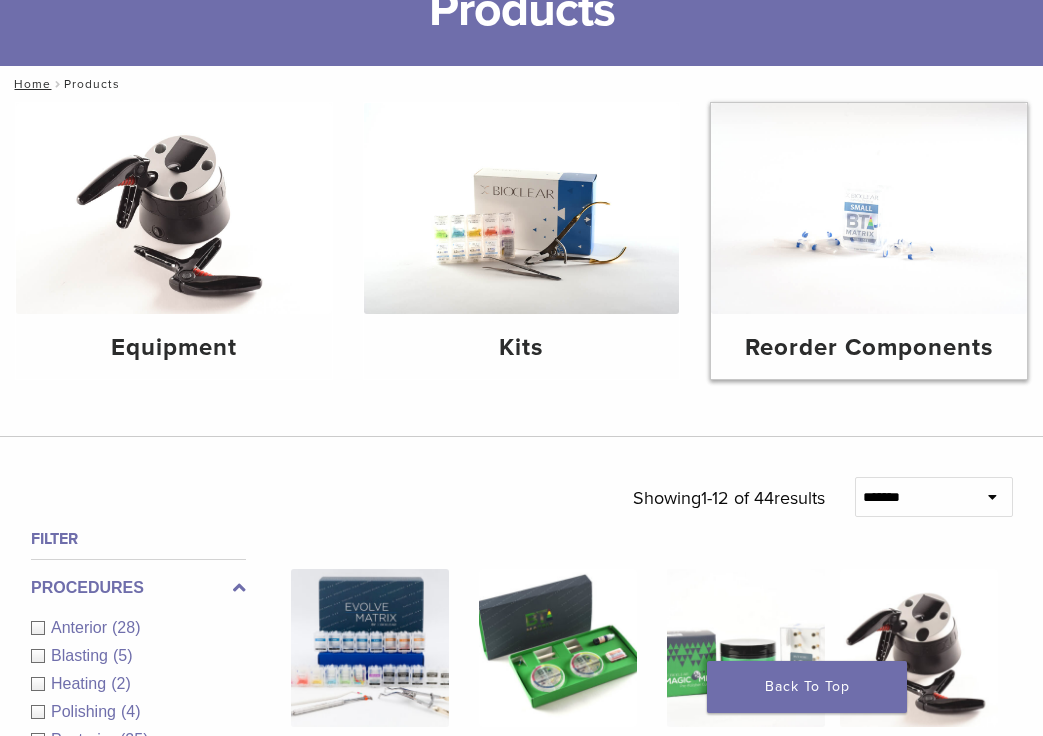 click at bounding box center (869, 208) 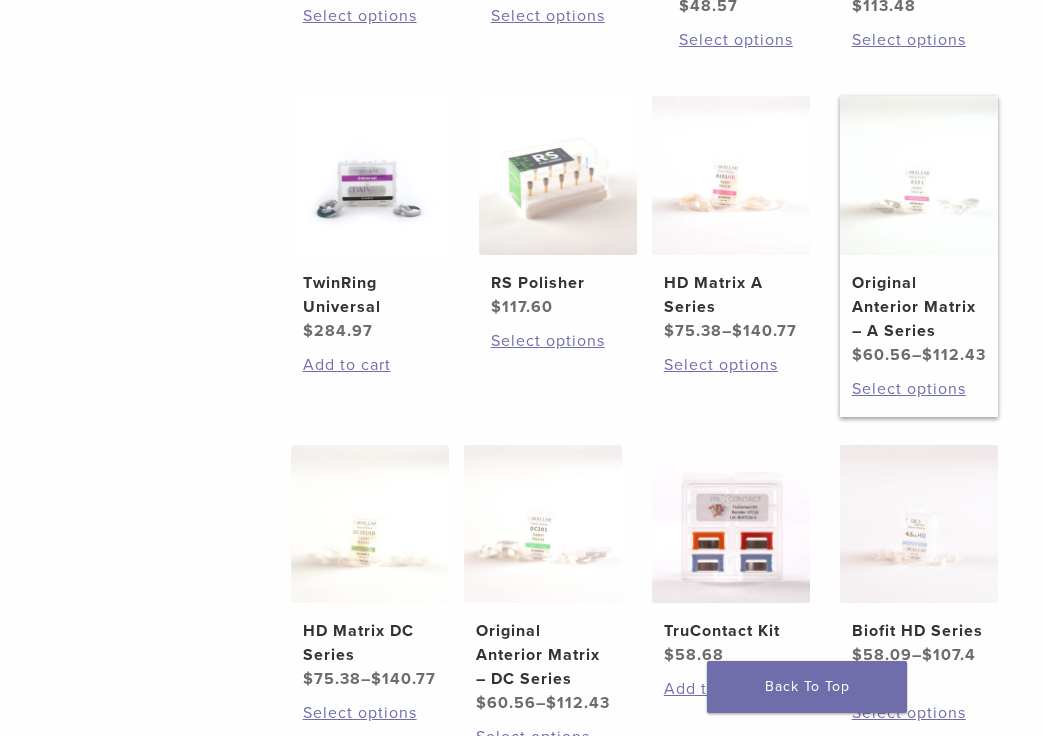 scroll, scrollTop: 741, scrollLeft: 0, axis: vertical 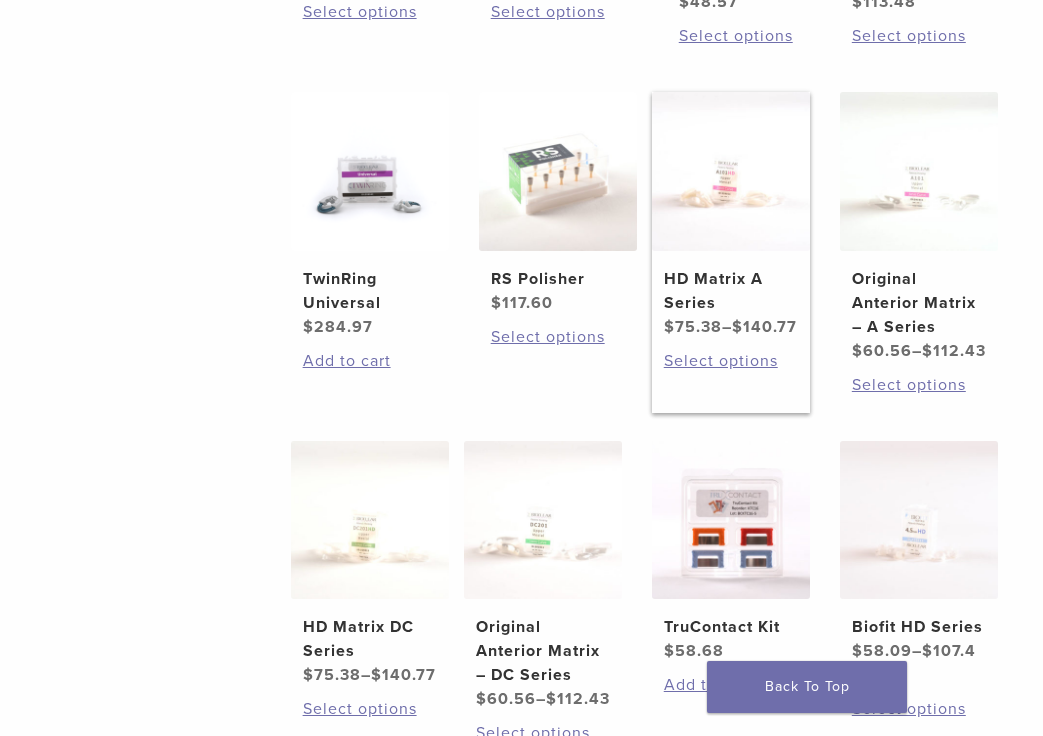 click on "HD Matrix A Series" at bounding box center [731, 291] 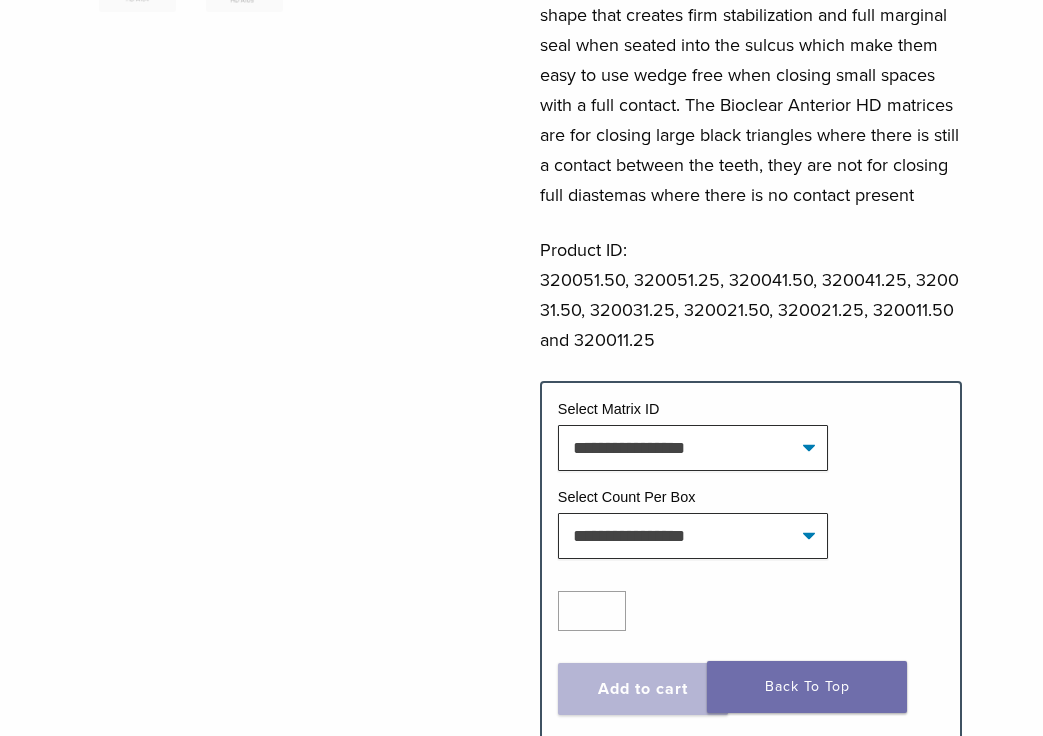 scroll, scrollTop: 706, scrollLeft: 0, axis: vertical 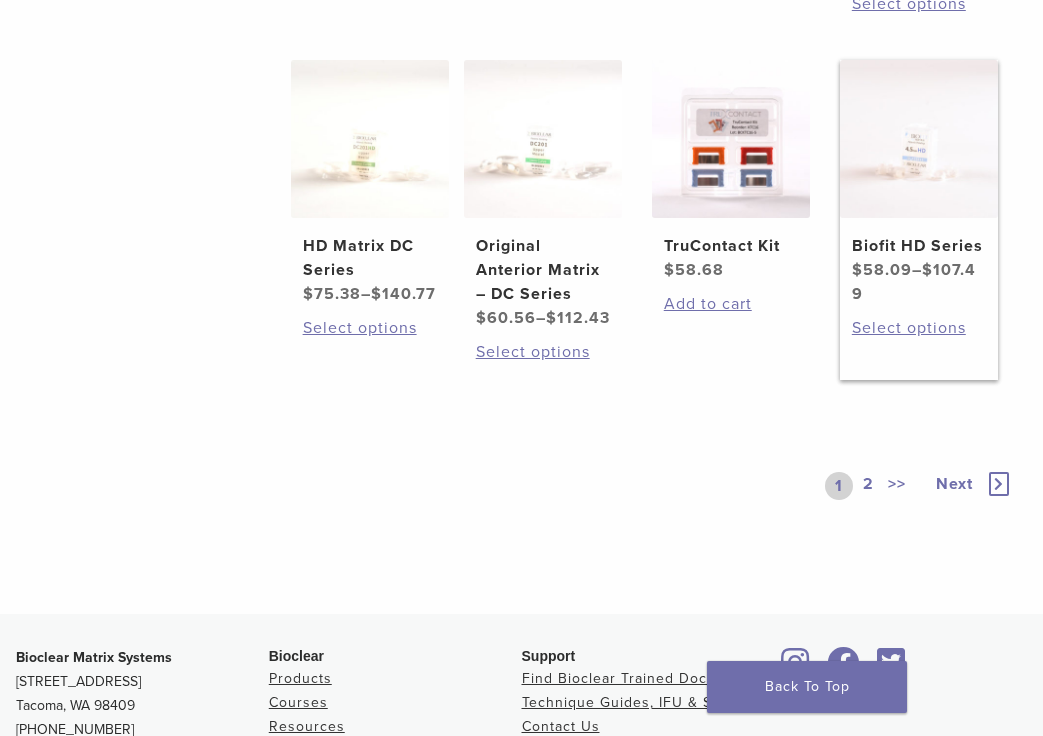 click on "Biofit HD Series" at bounding box center (919, 246) 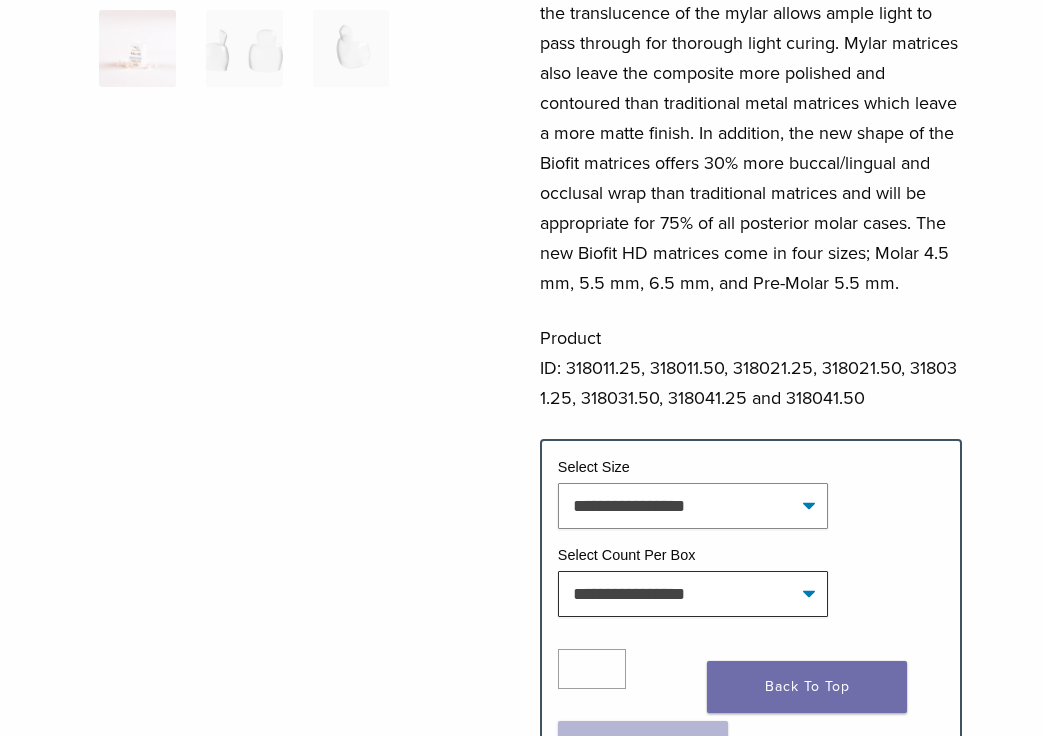 scroll, scrollTop: 505, scrollLeft: 0, axis: vertical 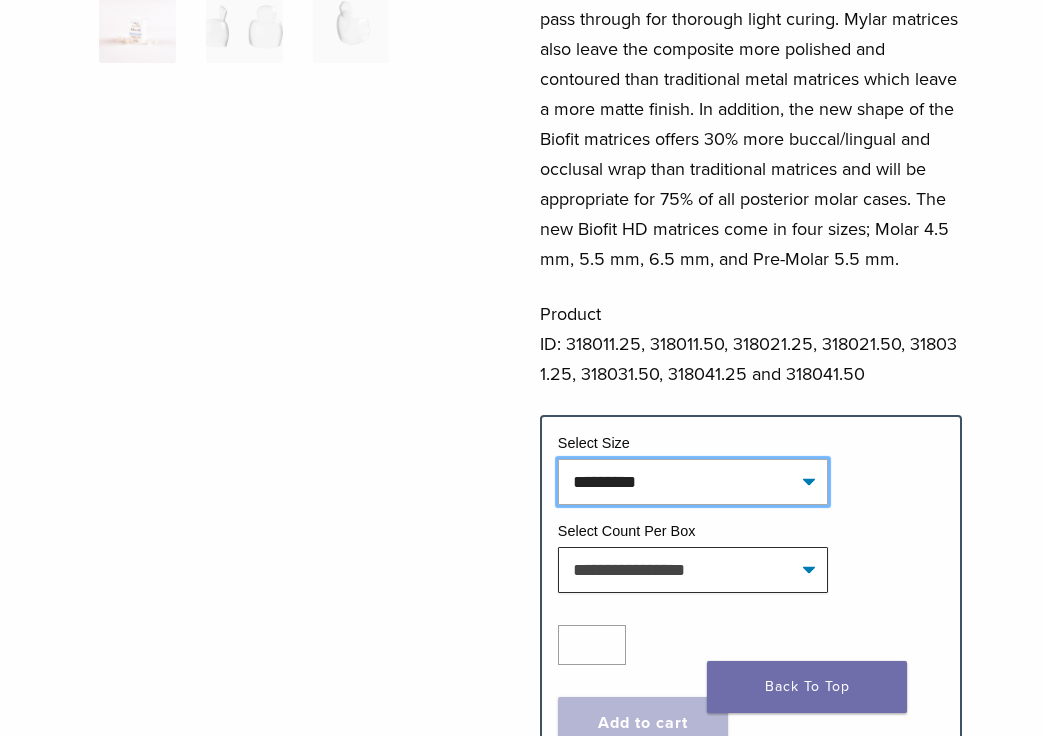 select on "*********" 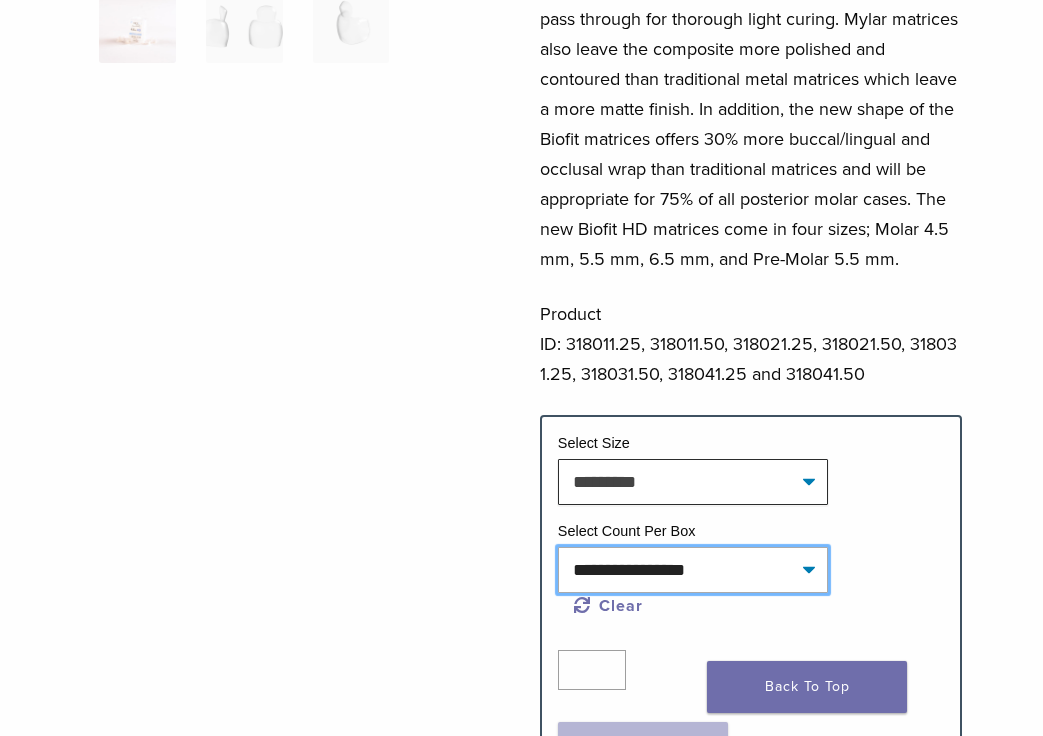 select on "*****" 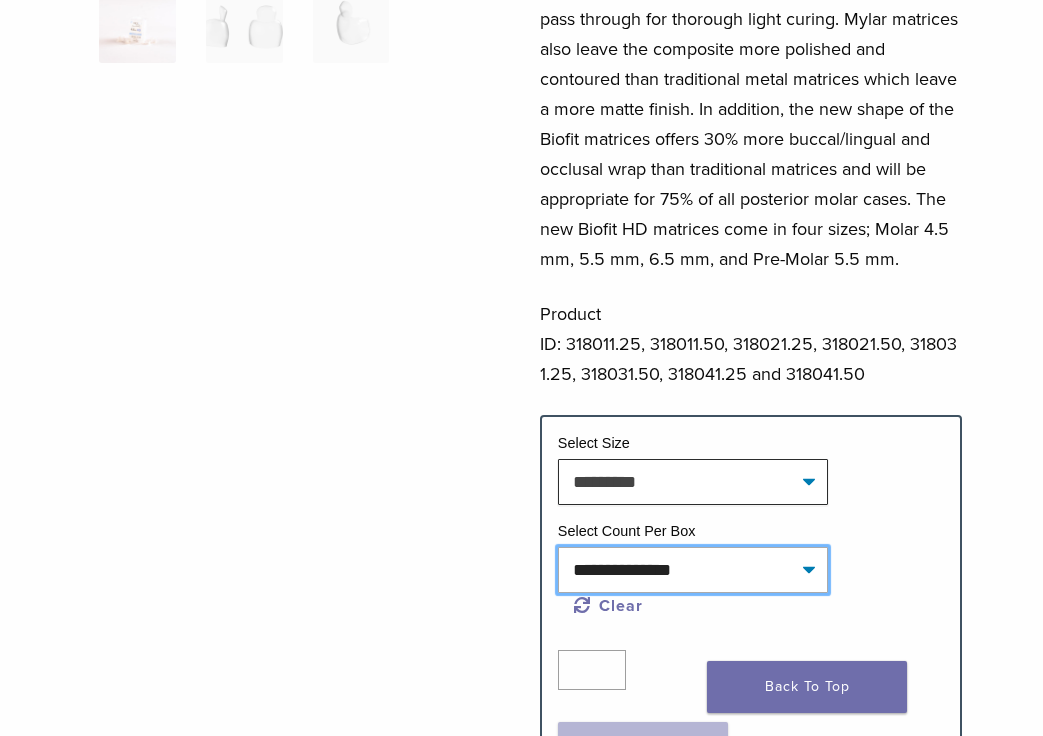 select on "*********" 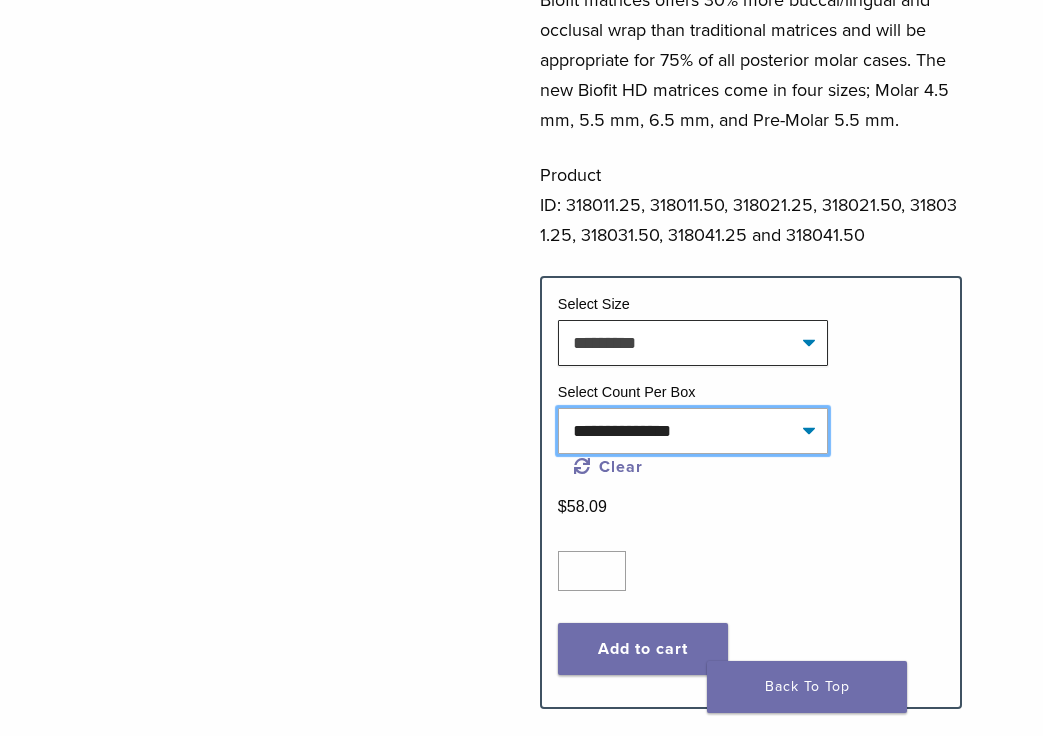 scroll, scrollTop: 652, scrollLeft: 0, axis: vertical 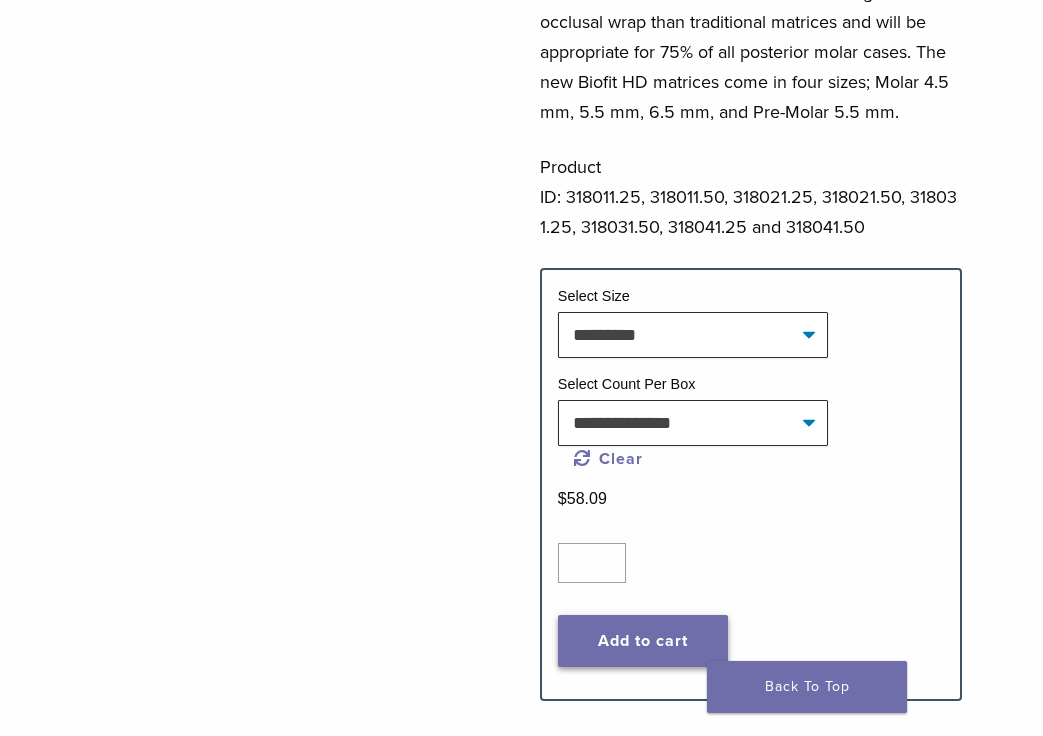 click on "Add to cart" 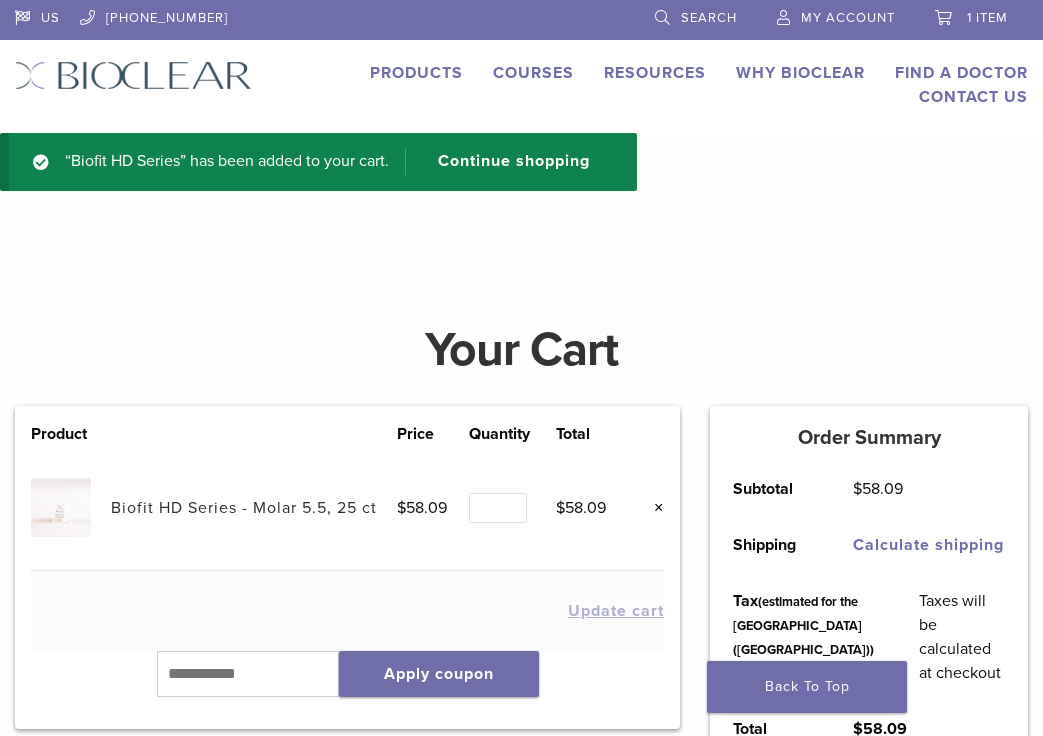 scroll, scrollTop: 0, scrollLeft: 0, axis: both 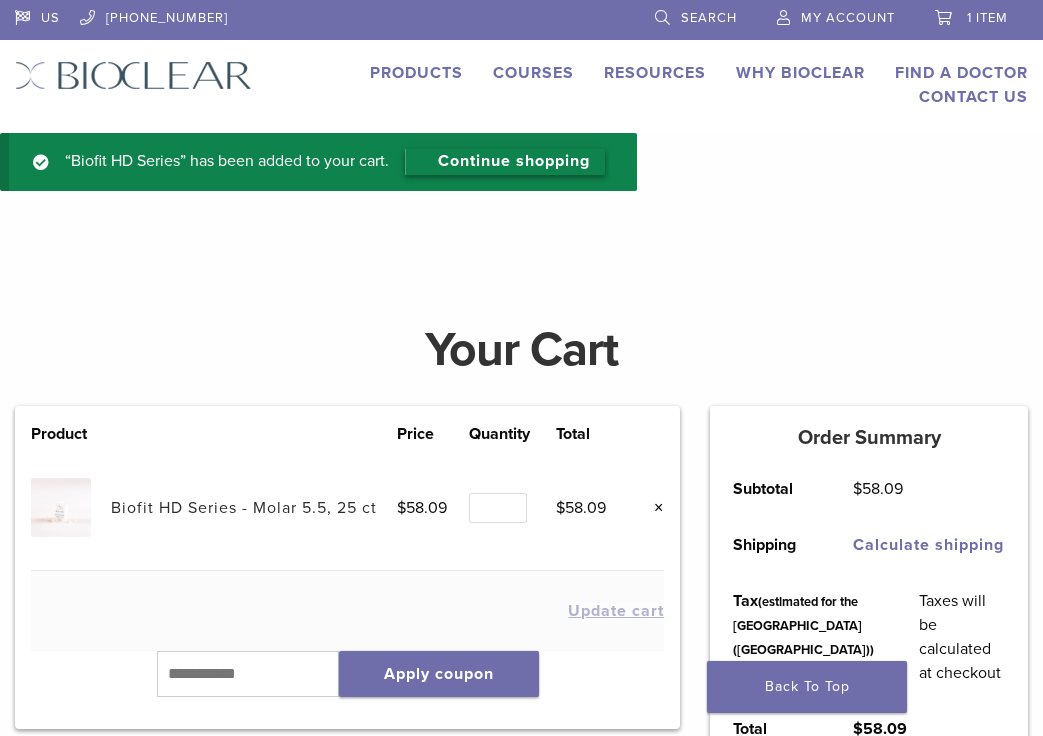 click on "Continue shopping" at bounding box center (505, 162) 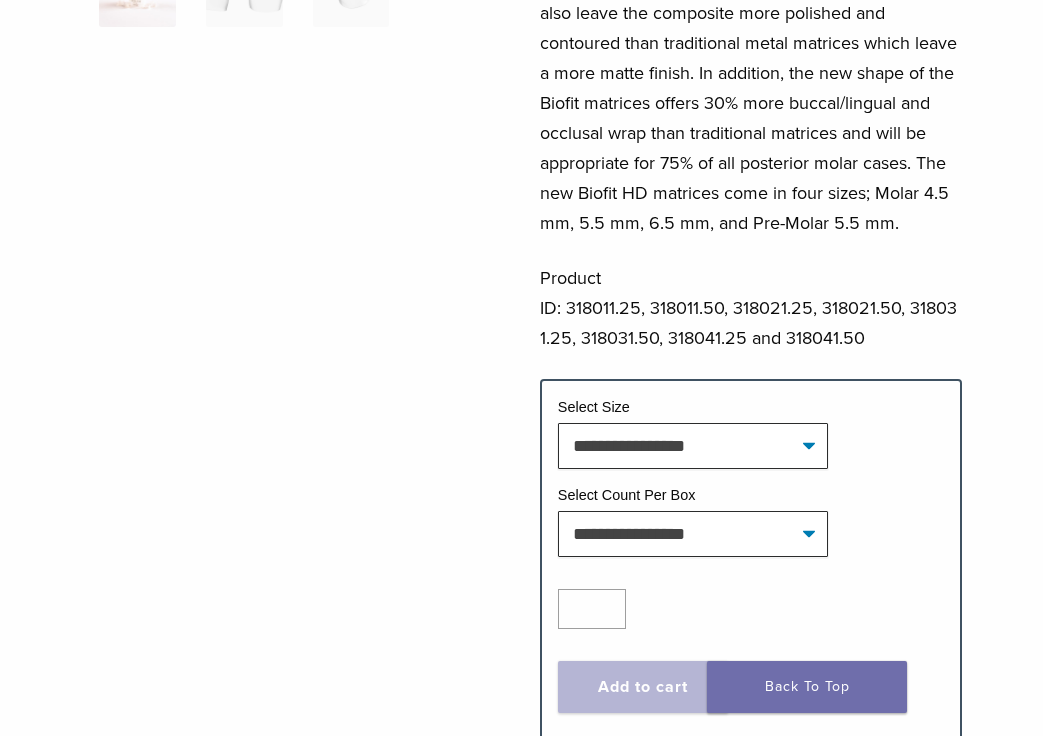 scroll, scrollTop: 718, scrollLeft: 0, axis: vertical 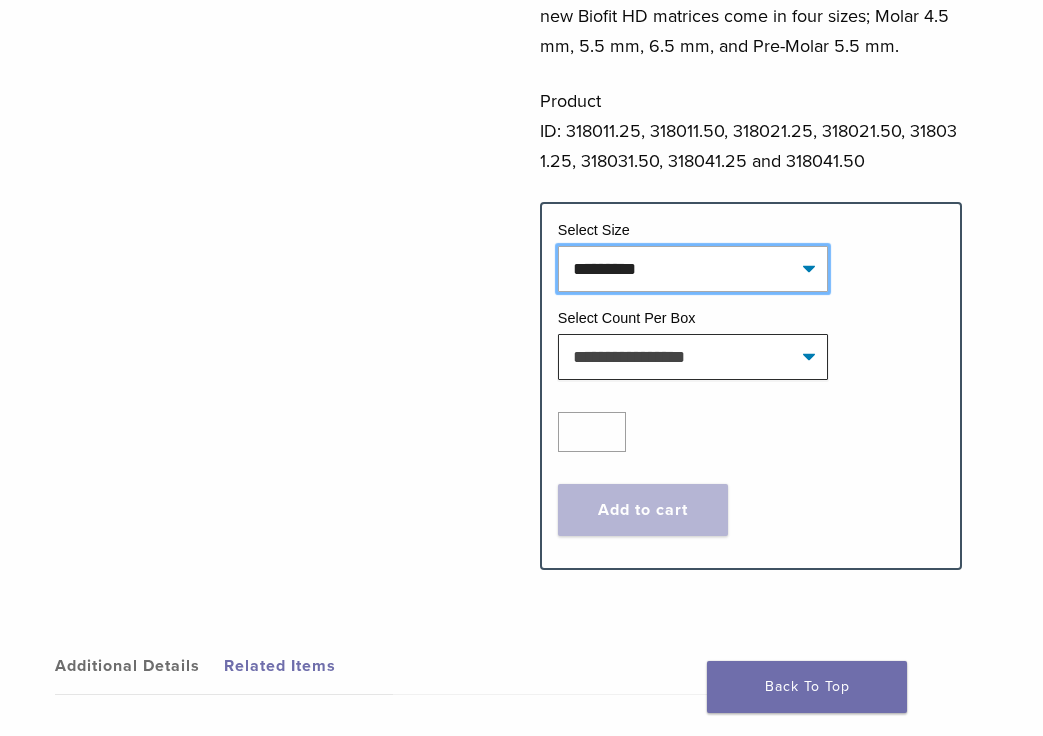select on "*********" 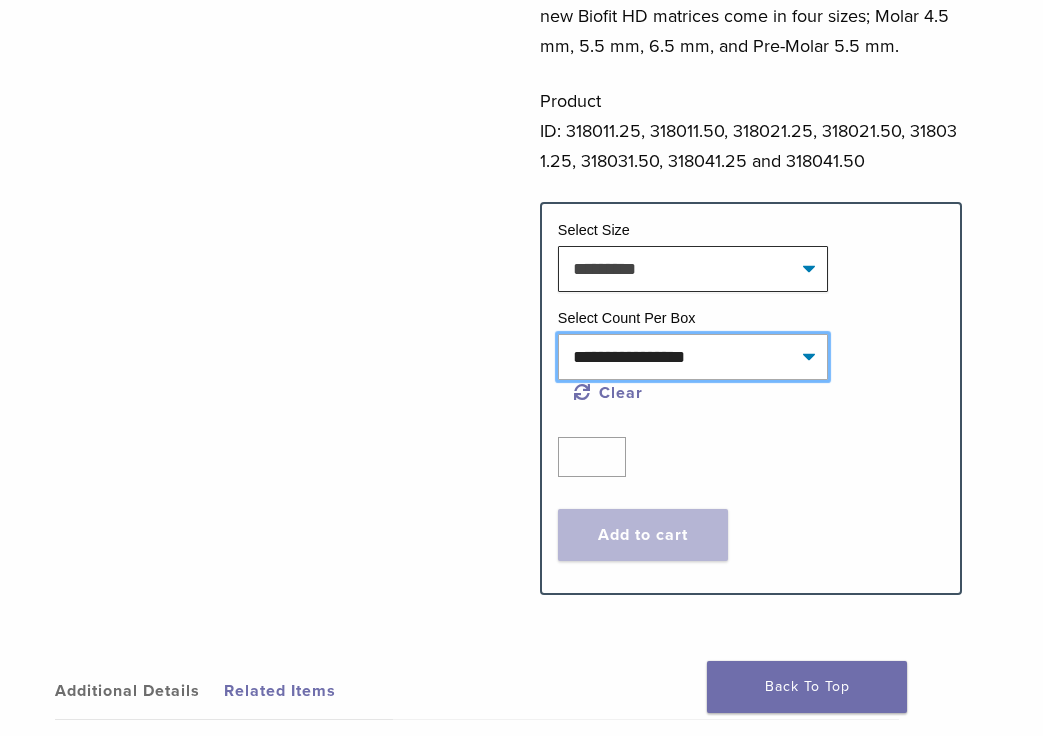 select on "*****" 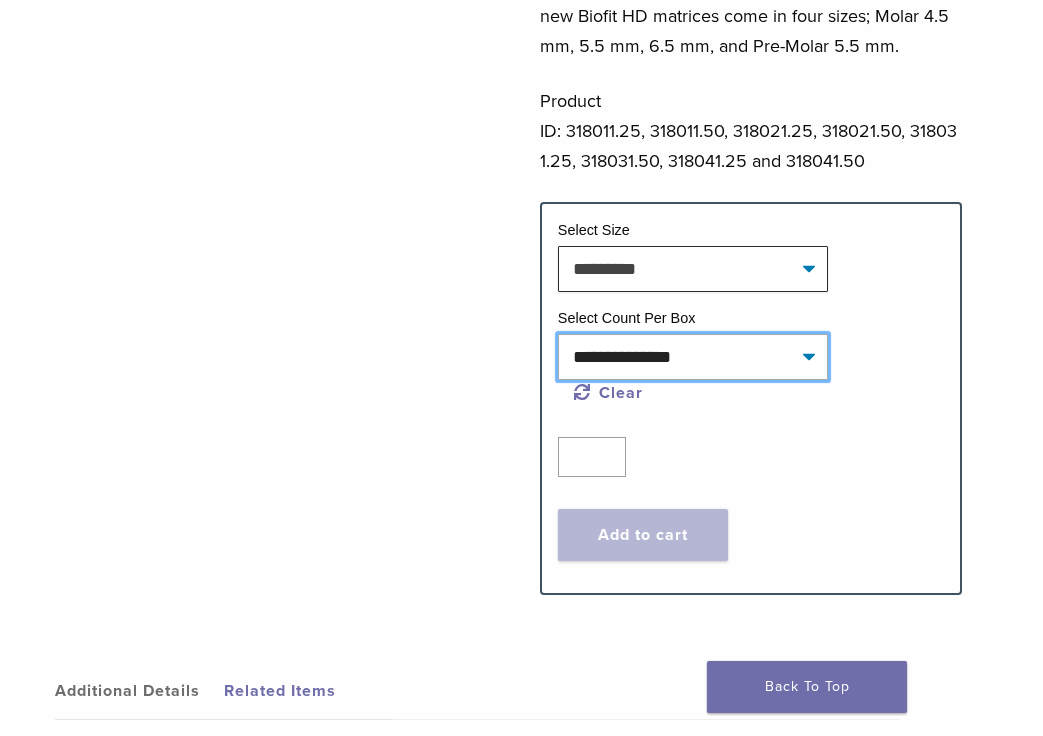 select on "*********" 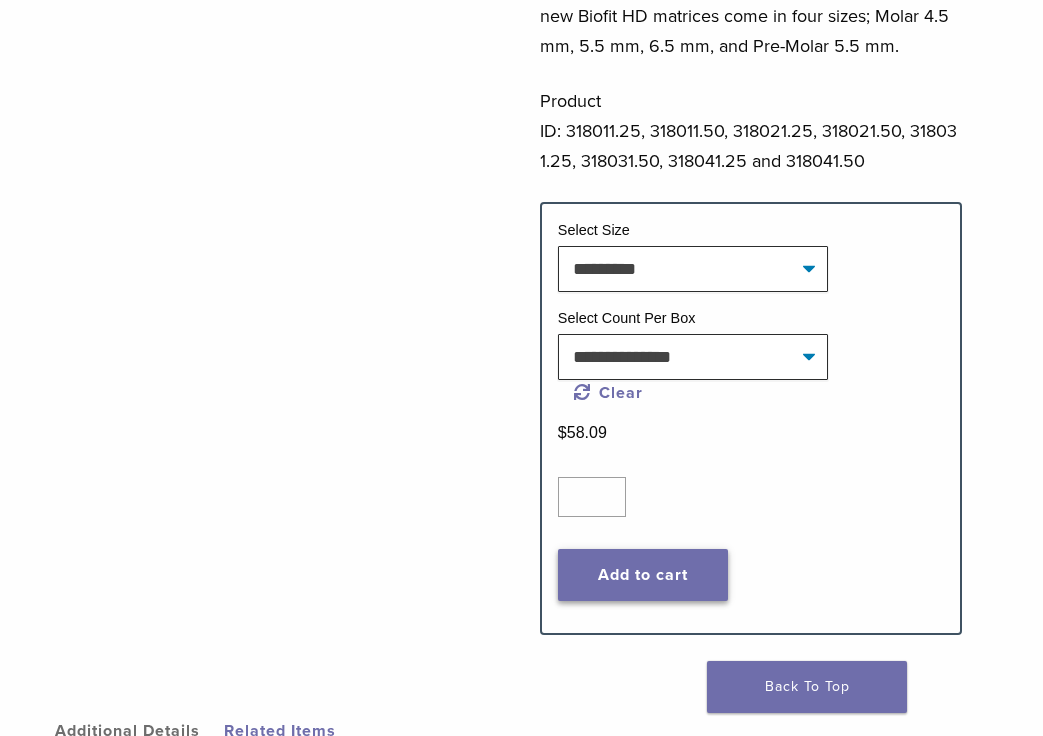 click on "Add to cart" 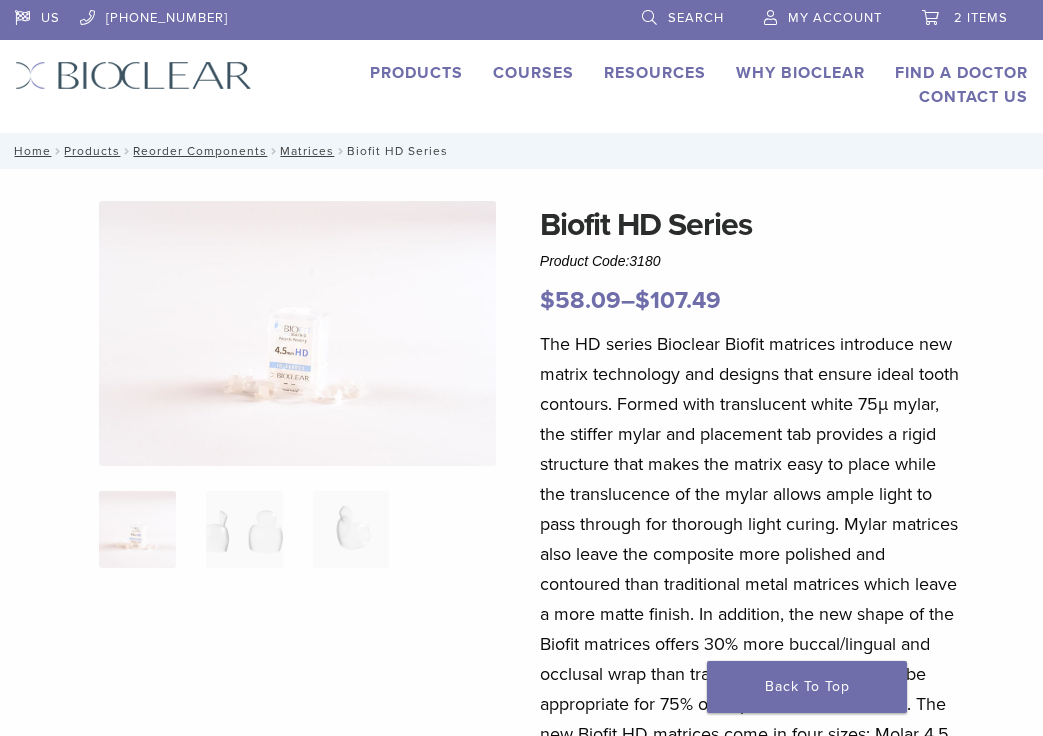 scroll, scrollTop: 0, scrollLeft: 0, axis: both 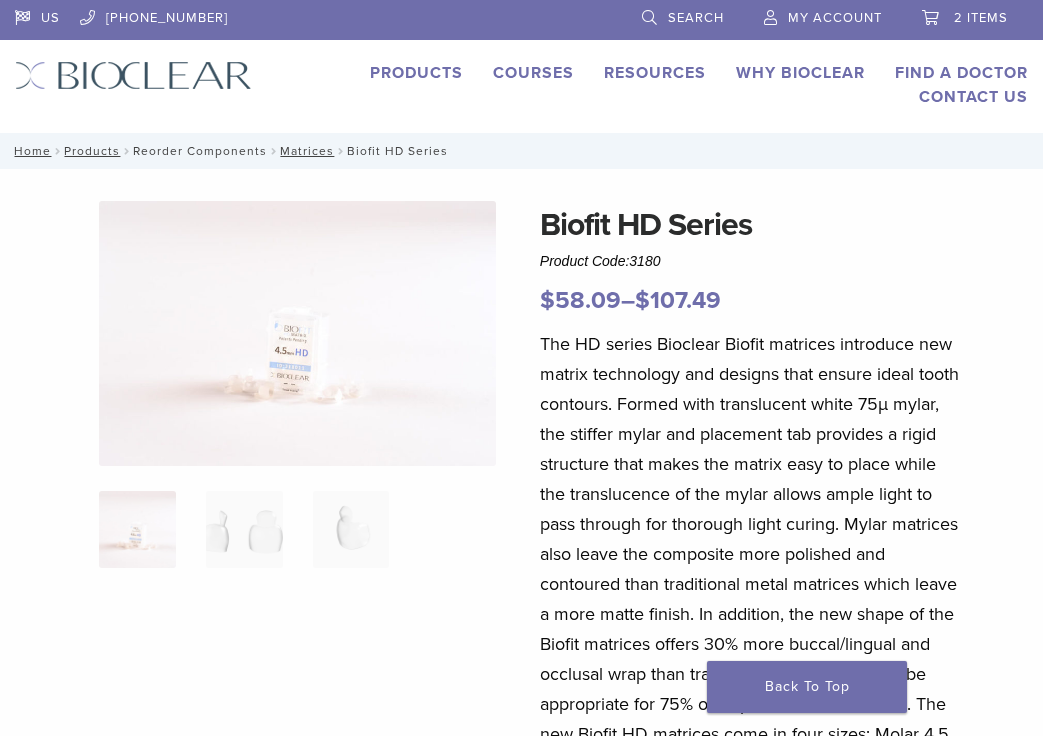 click on "Reorder Components" at bounding box center (200, 151) 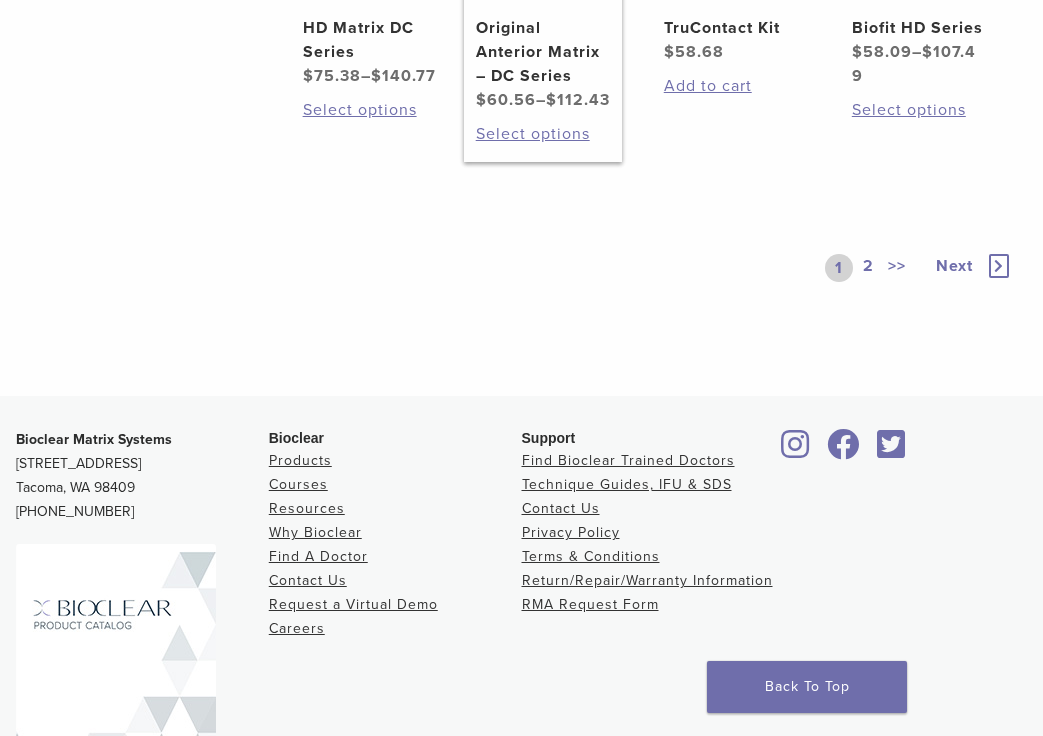 scroll, scrollTop: 1338, scrollLeft: 0, axis: vertical 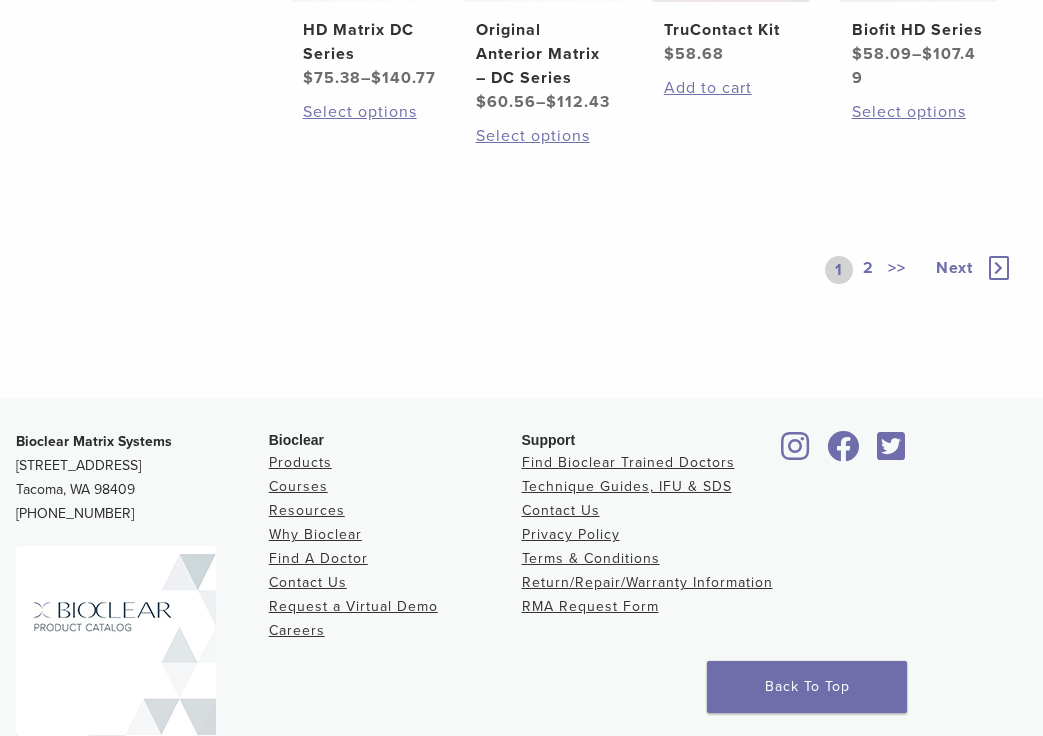 click on "2" at bounding box center (868, 270) 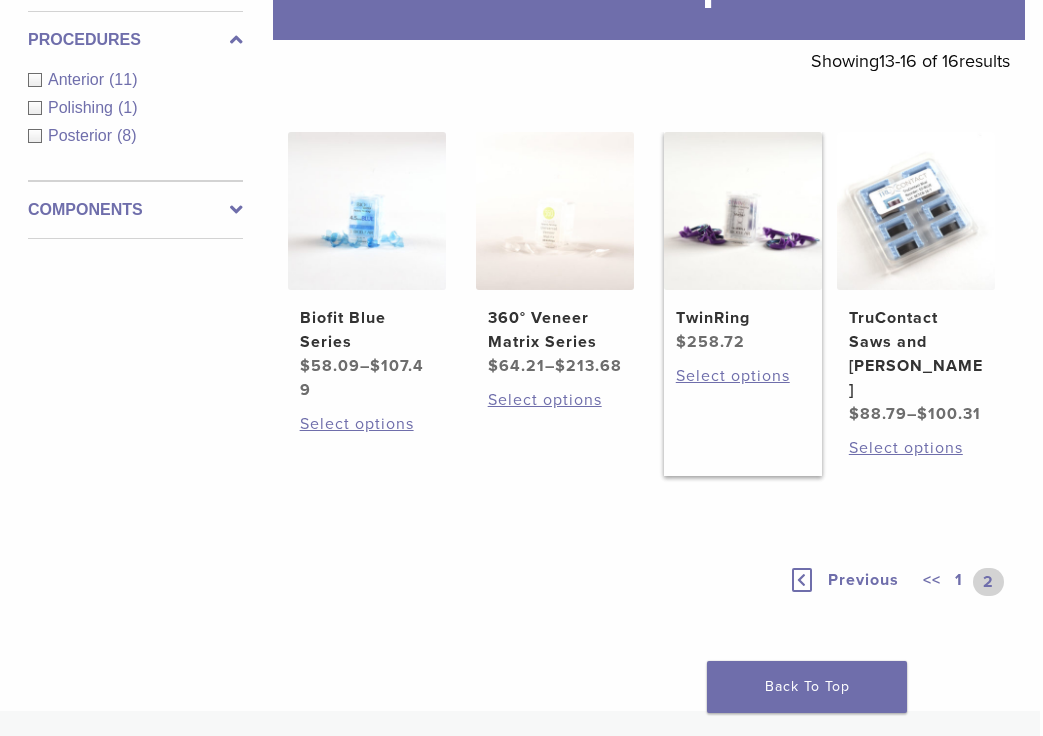 scroll, scrollTop: 556, scrollLeft: 3, axis: both 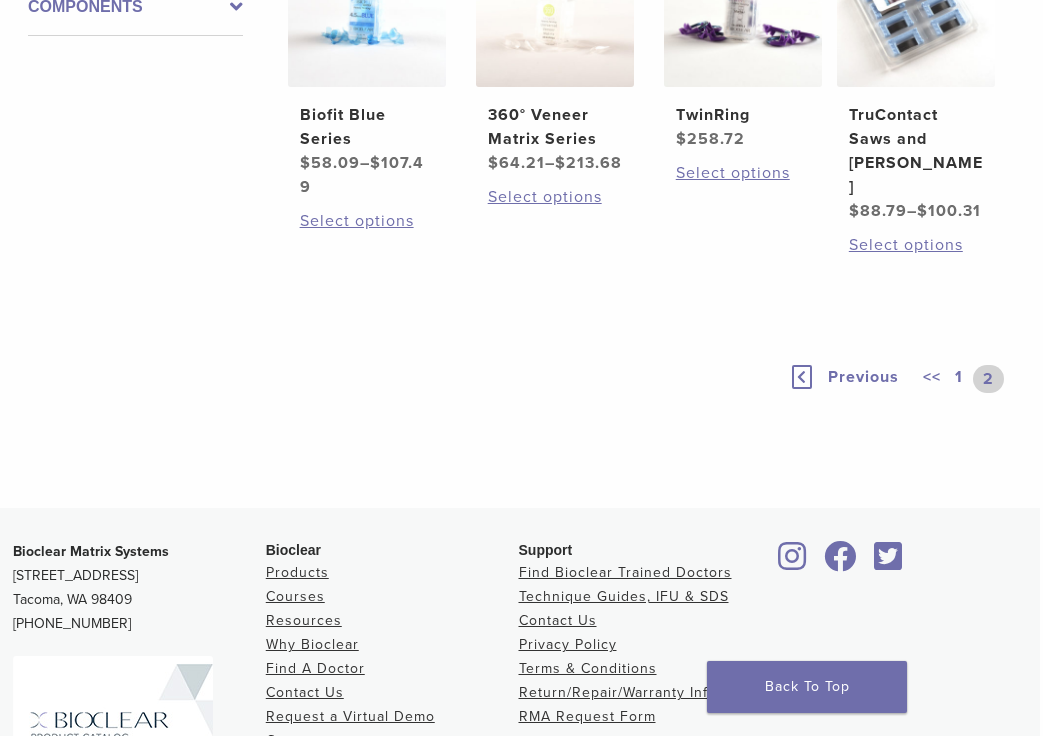 click at bounding box center (802, 377) 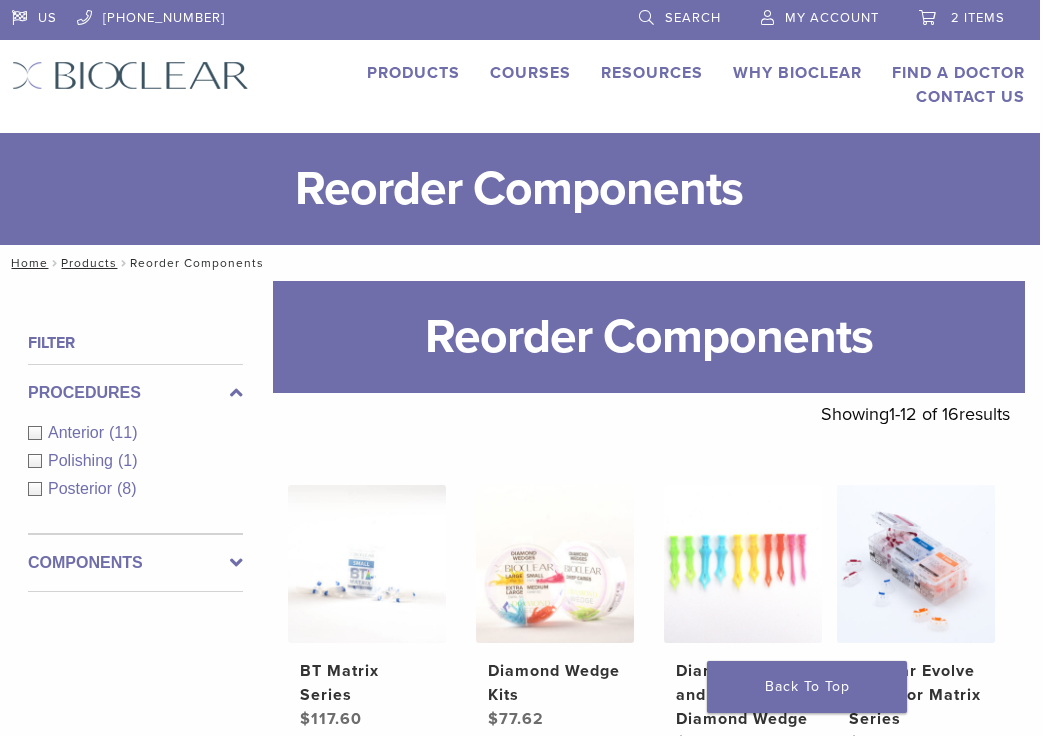 scroll, scrollTop: 0, scrollLeft: 3, axis: horizontal 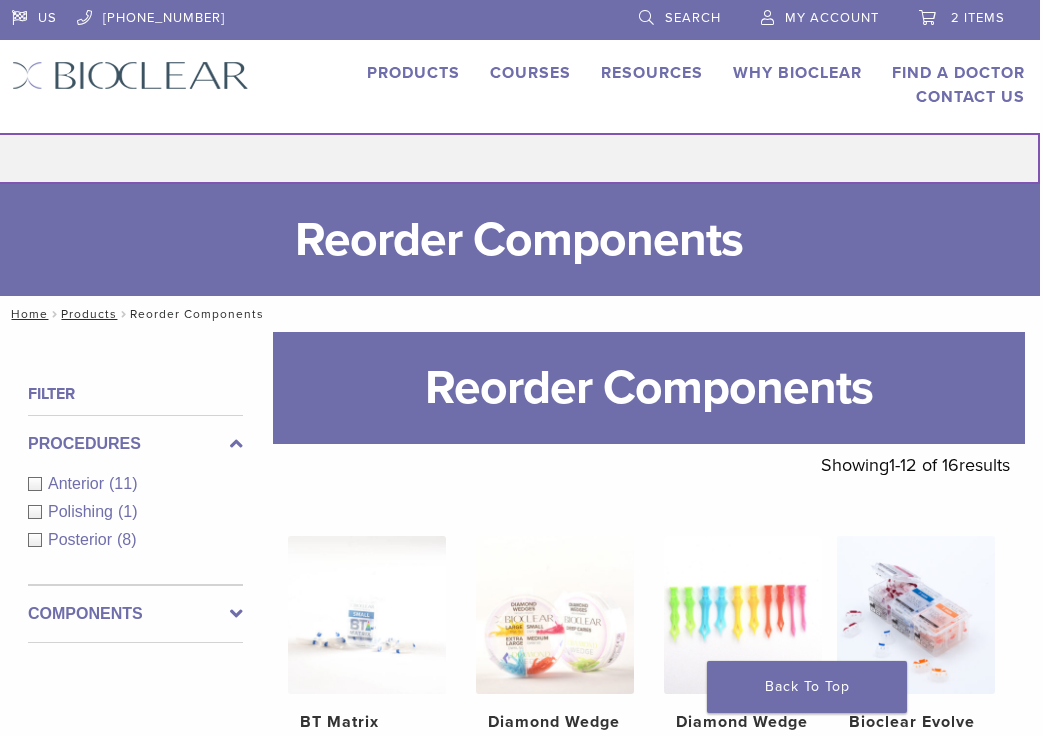 click on "Search for:" at bounding box center (518, 158) 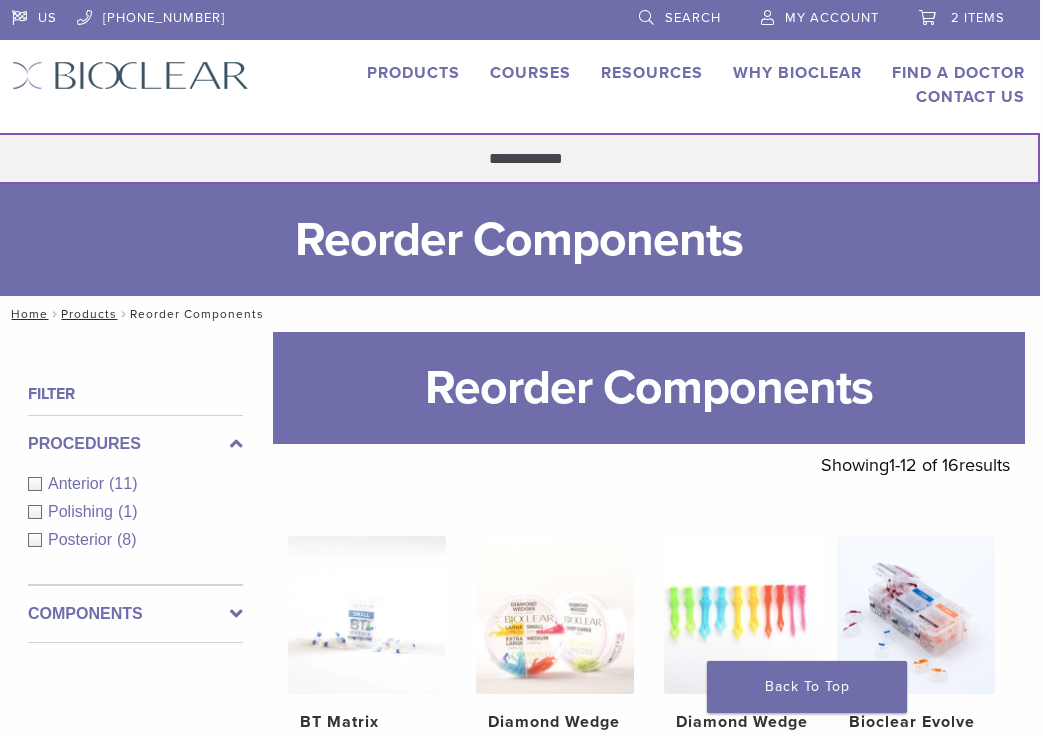 type on "**********" 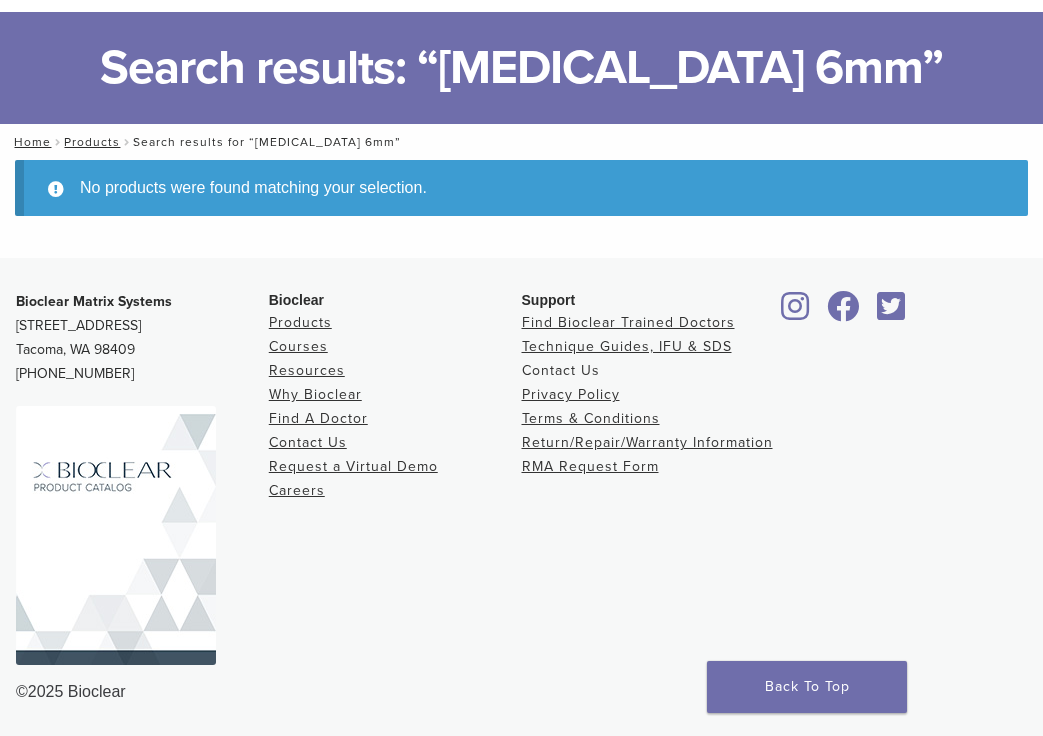 scroll, scrollTop: 122, scrollLeft: 0, axis: vertical 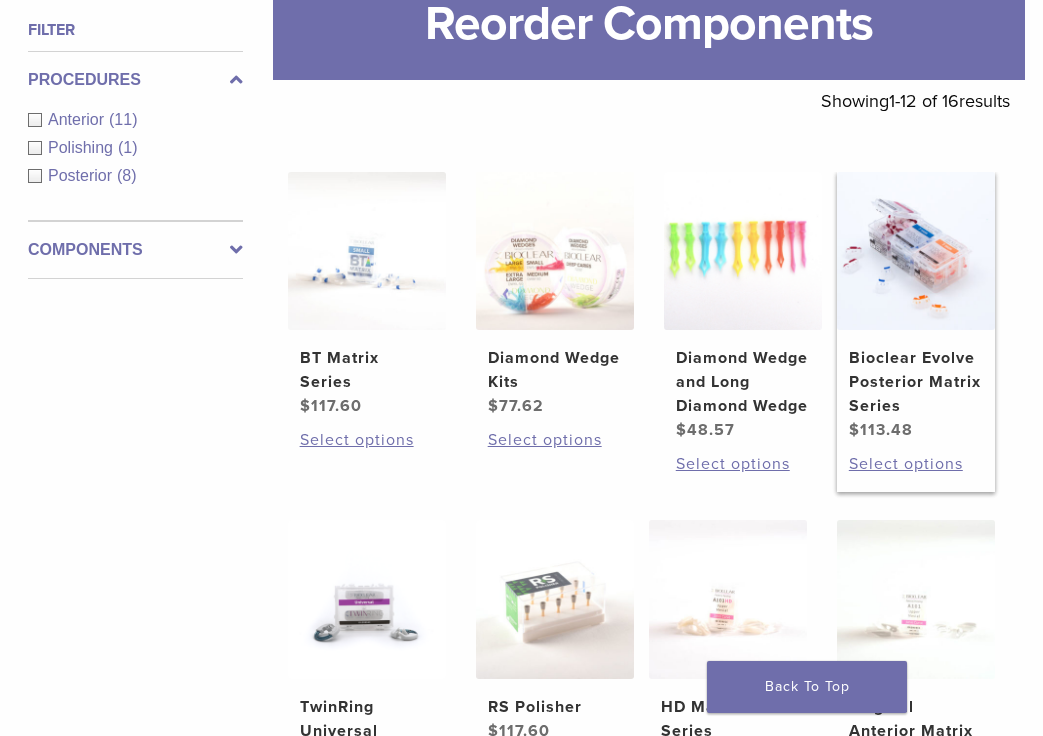 click on "Bioclear Evolve Posterior Matrix Series" at bounding box center [916, 382] 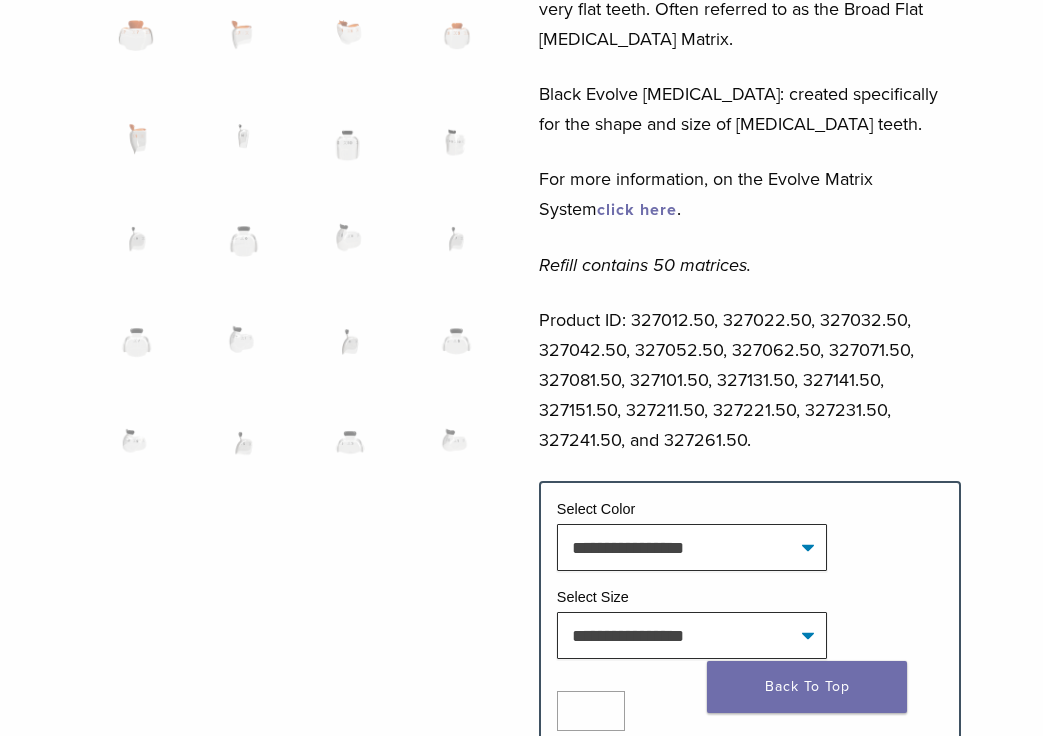 scroll, scrollTop: 1362, scrollLeft: 1, axis: both 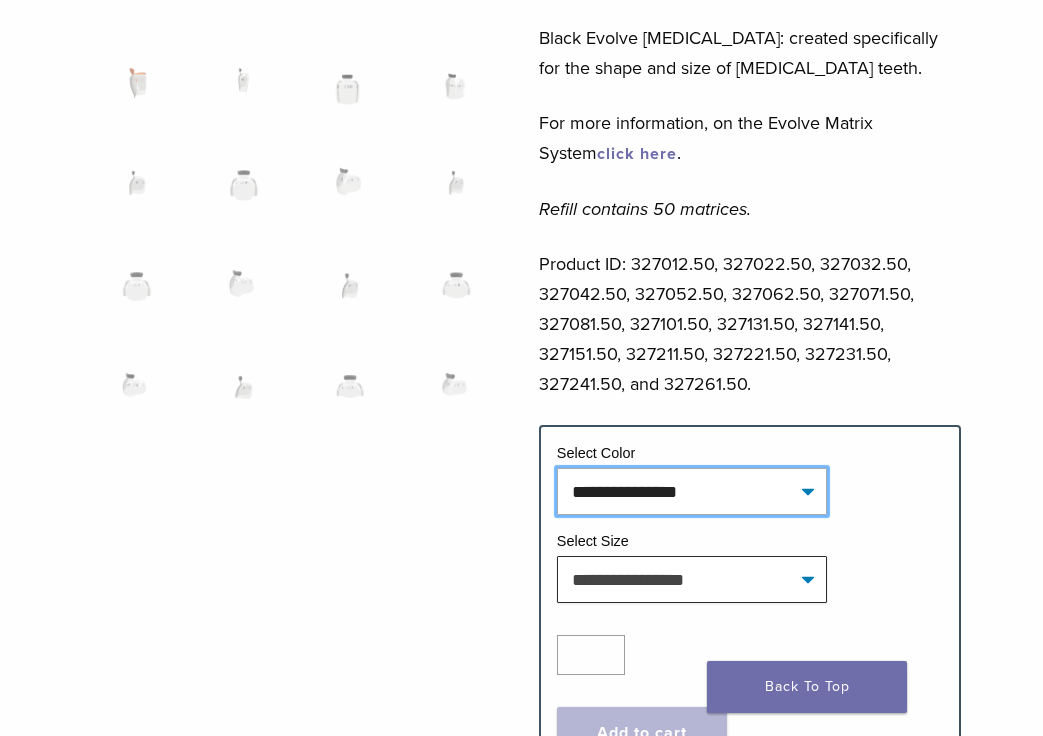 select on "*****" 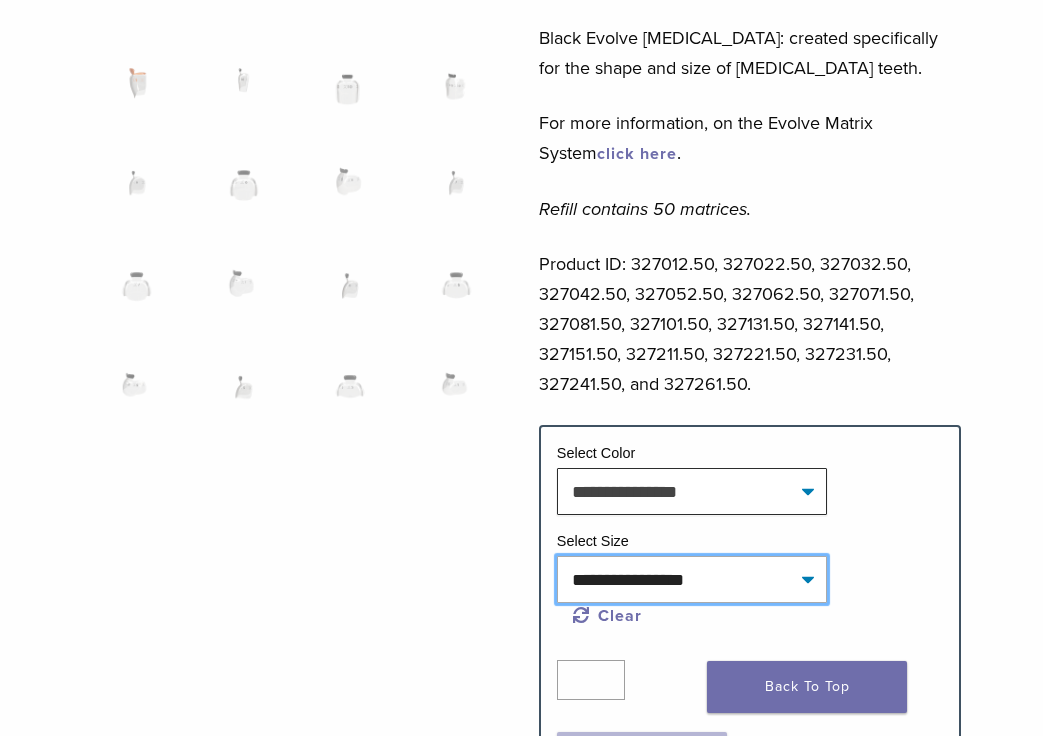 select on "***" 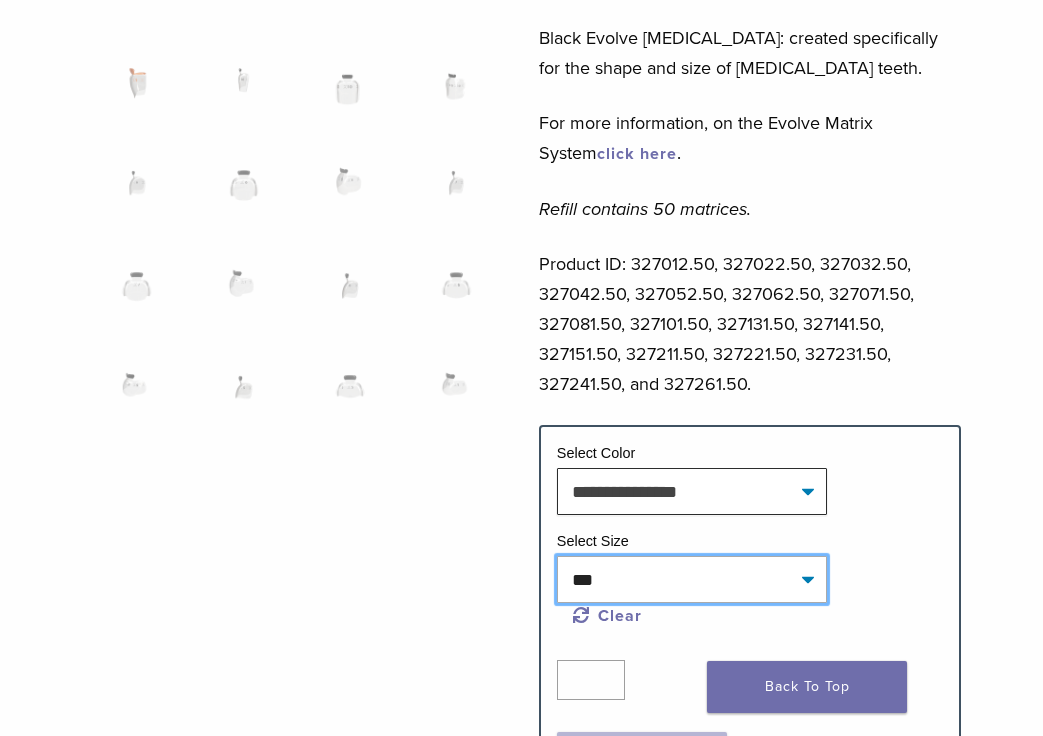 select on "*****" 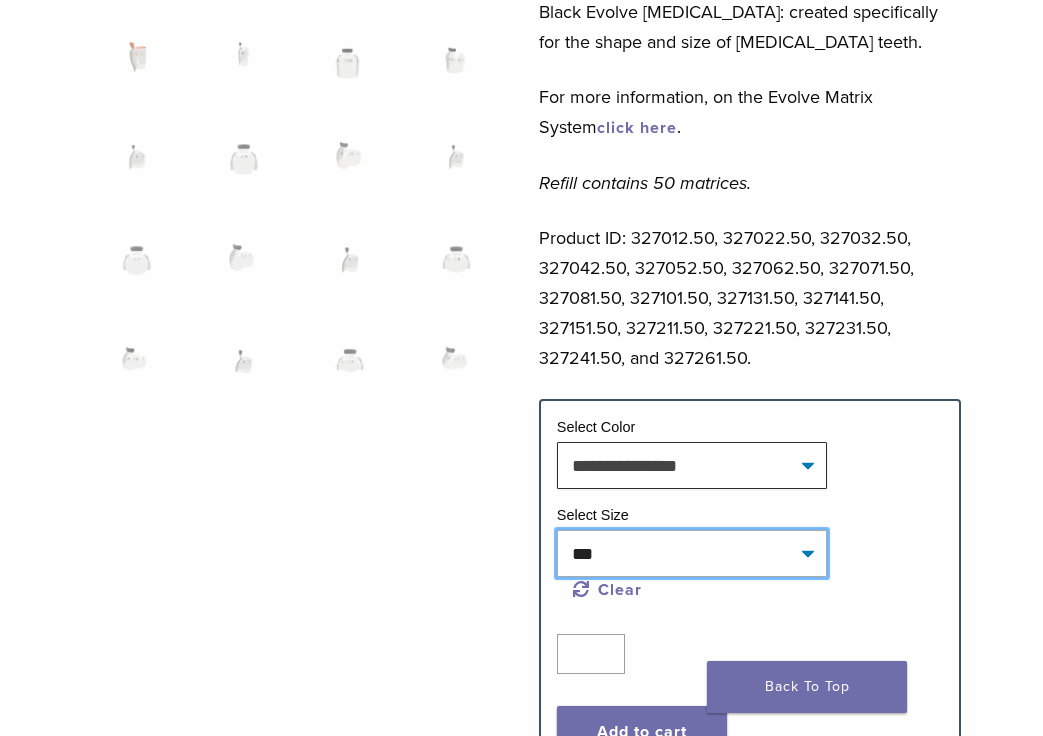 scroll, scrollTop: 1610, scrollLeft: 1, axis: both 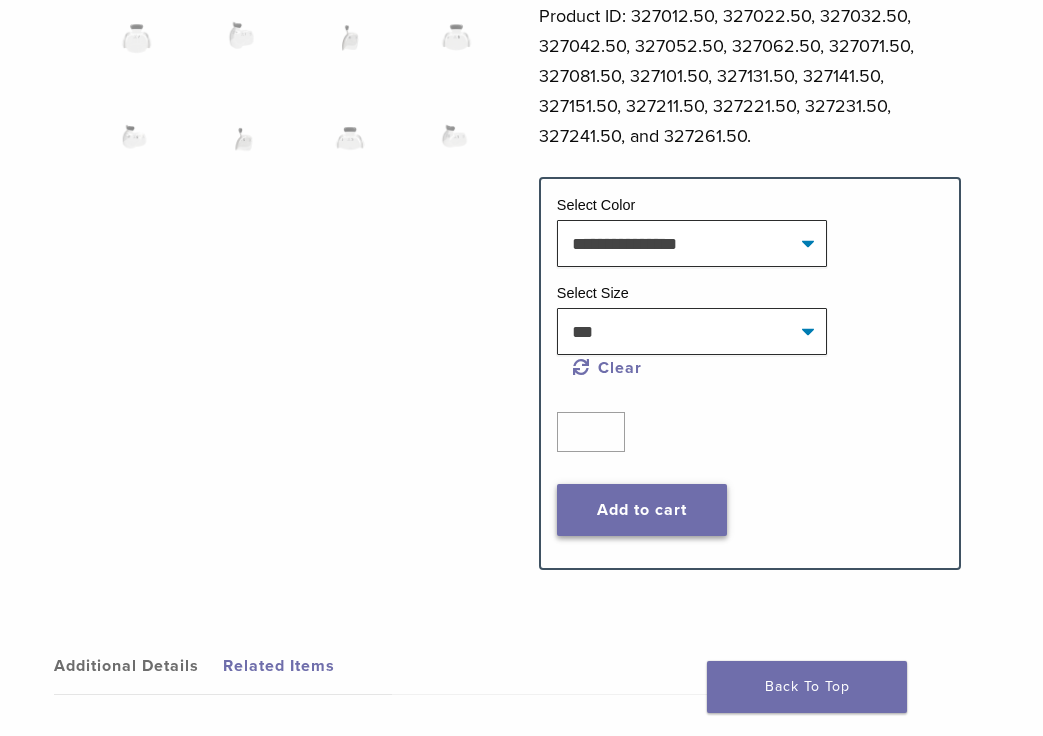 click on "Add to cart" at bounding box center [642, 510] 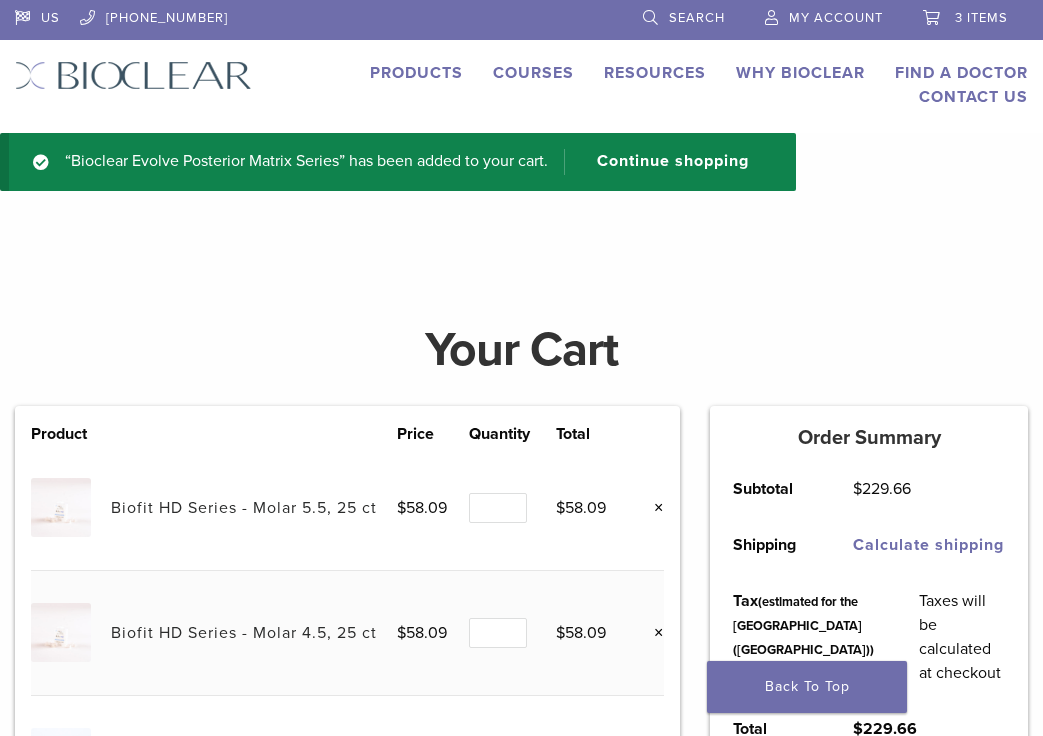 scroll, scrollTop: 0, scrollLeft: 0, axis: both 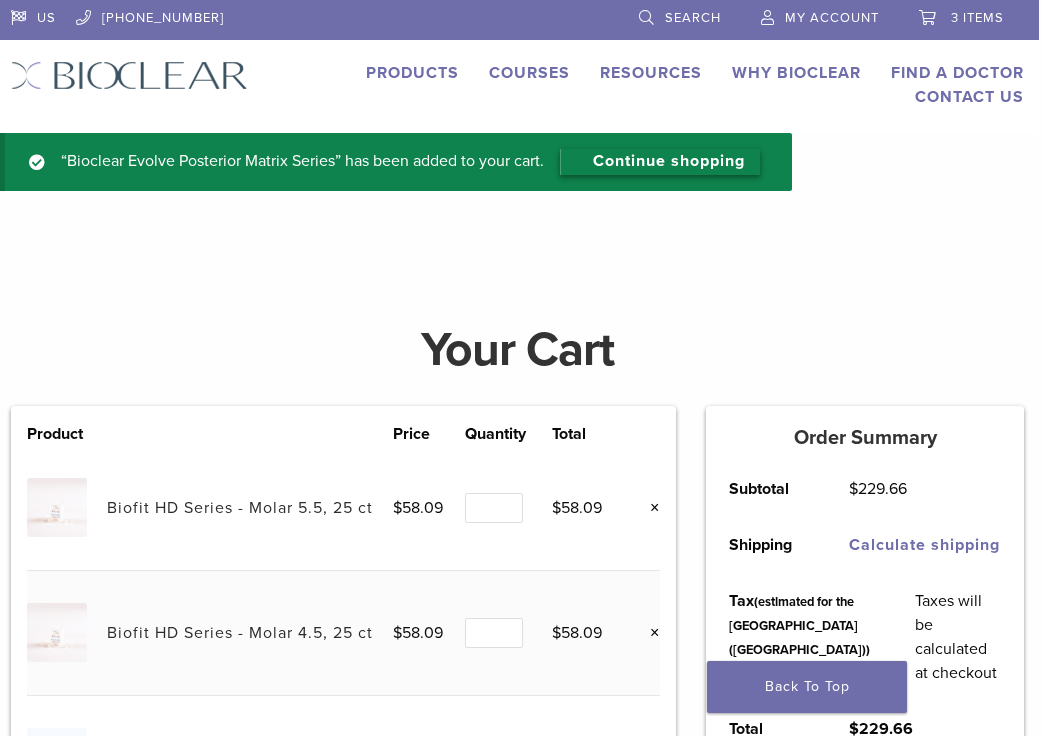 click on "Continue shopping" at bounding box center [660, 162] 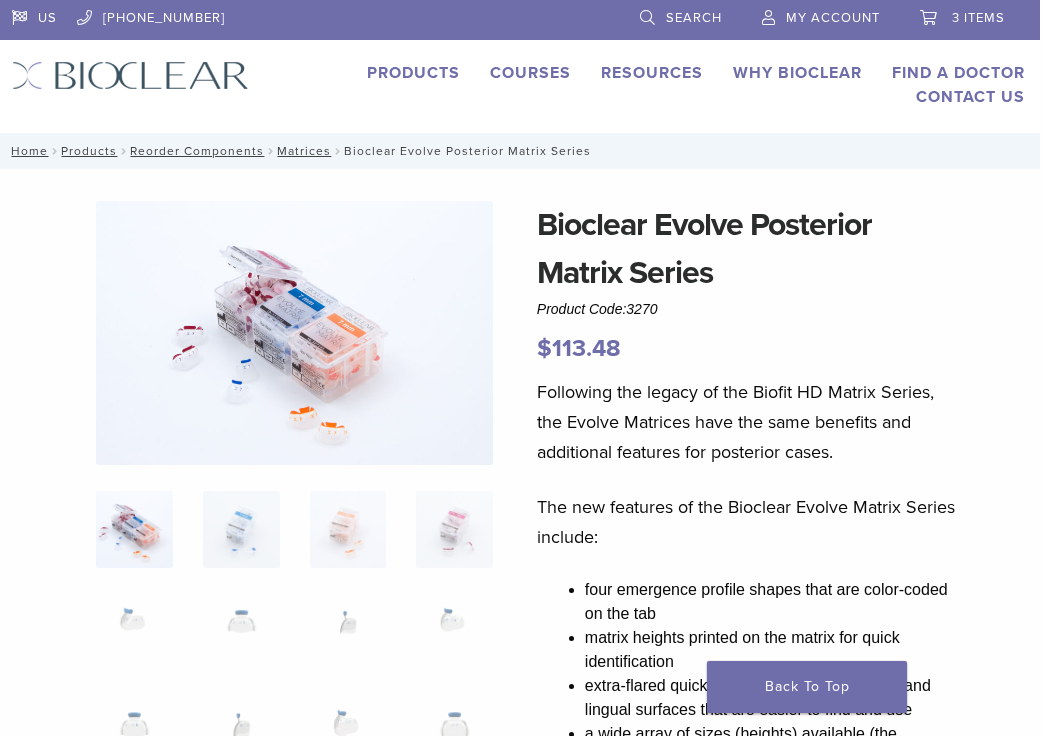 scroll, scrollTop: 0, scrollLeft: 3, axis: horizontal 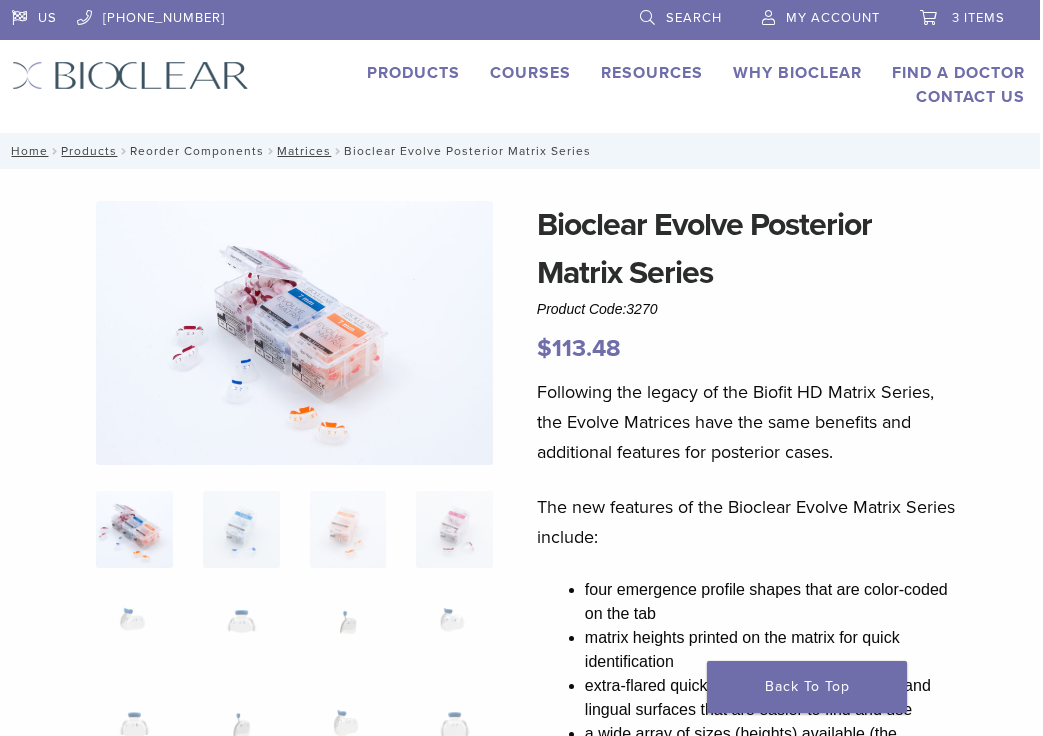 click on "Reorder Components" at bounding box center [197, 151] 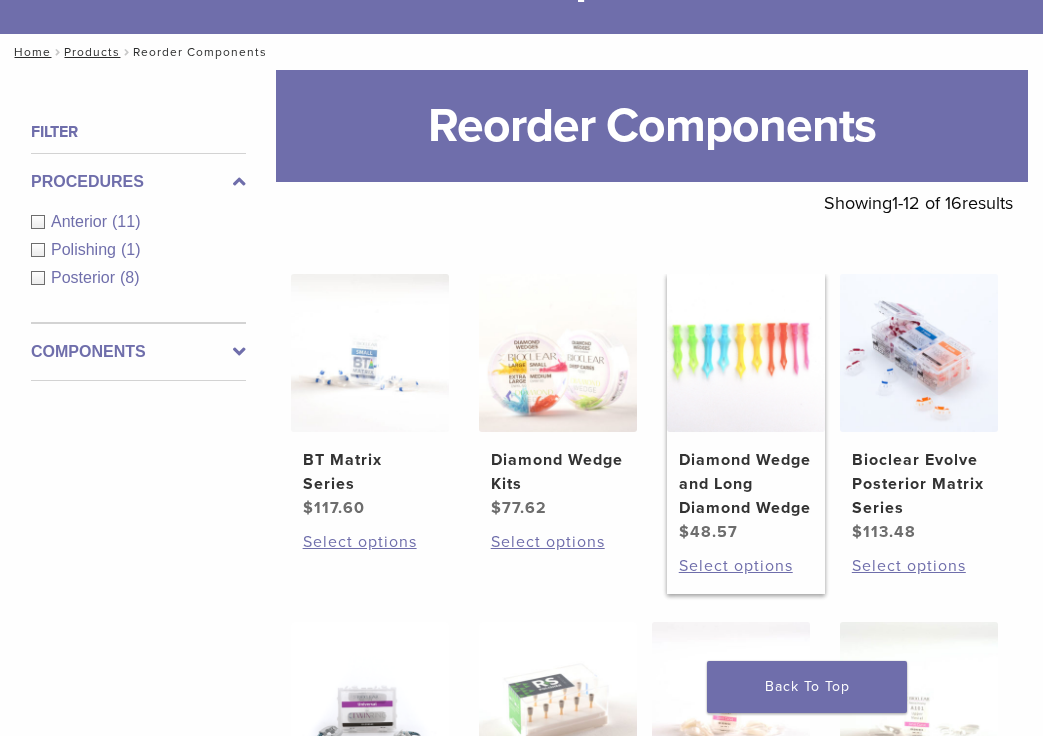 scroll, scrollTop: 218, scrollLeft: 0, axis: vertical 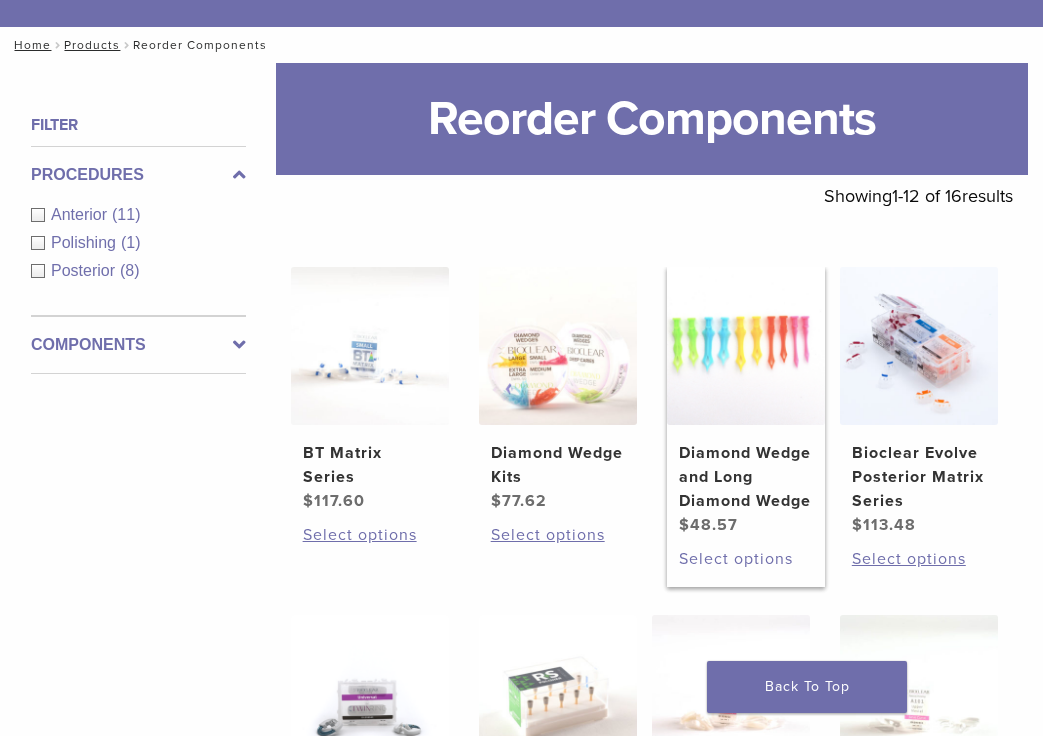 click on "Select options" at bounding box center (746, 559) 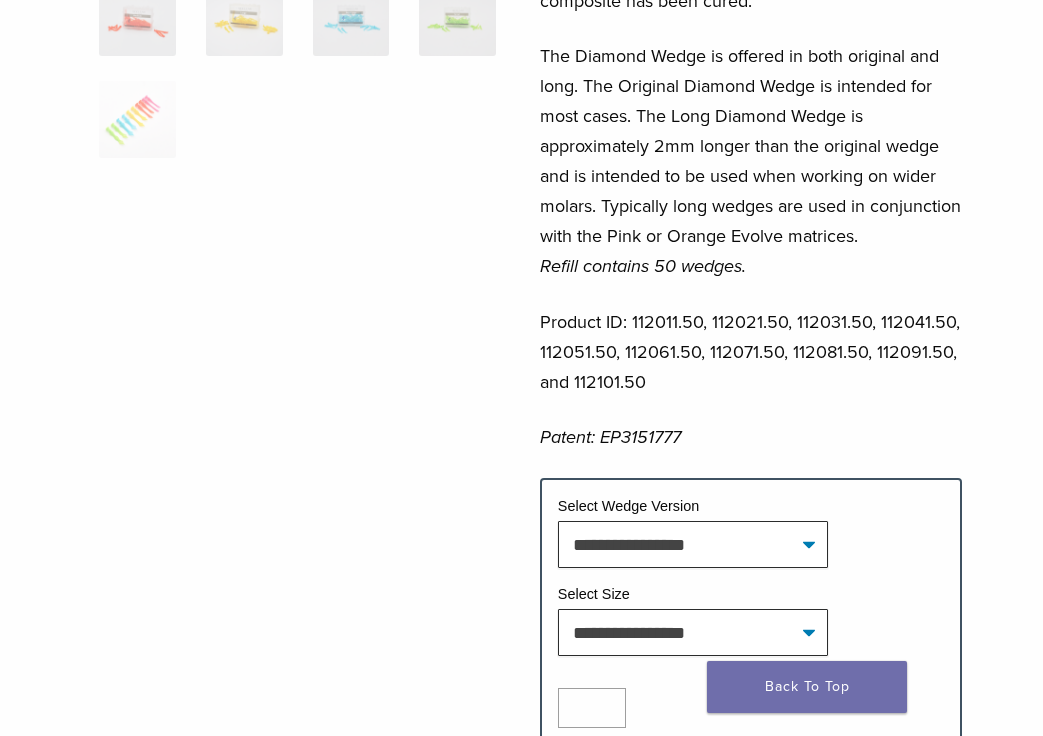 scroll, scrollTop: 835, scrollLeft: 0, axis: vertical 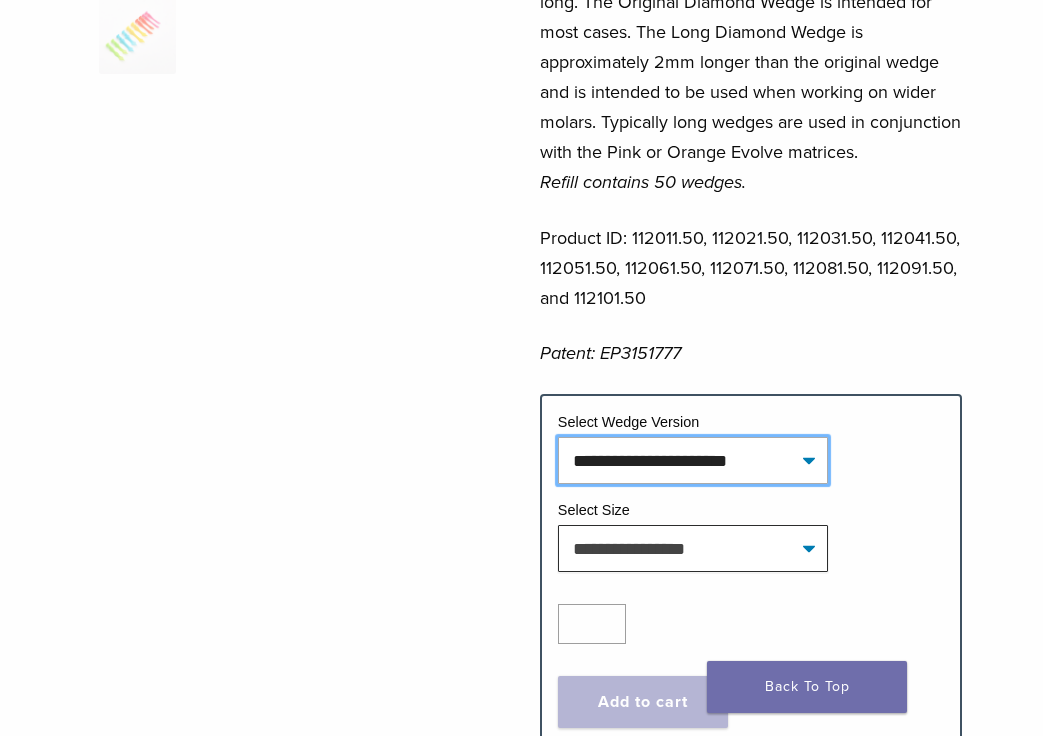 select on "**********" 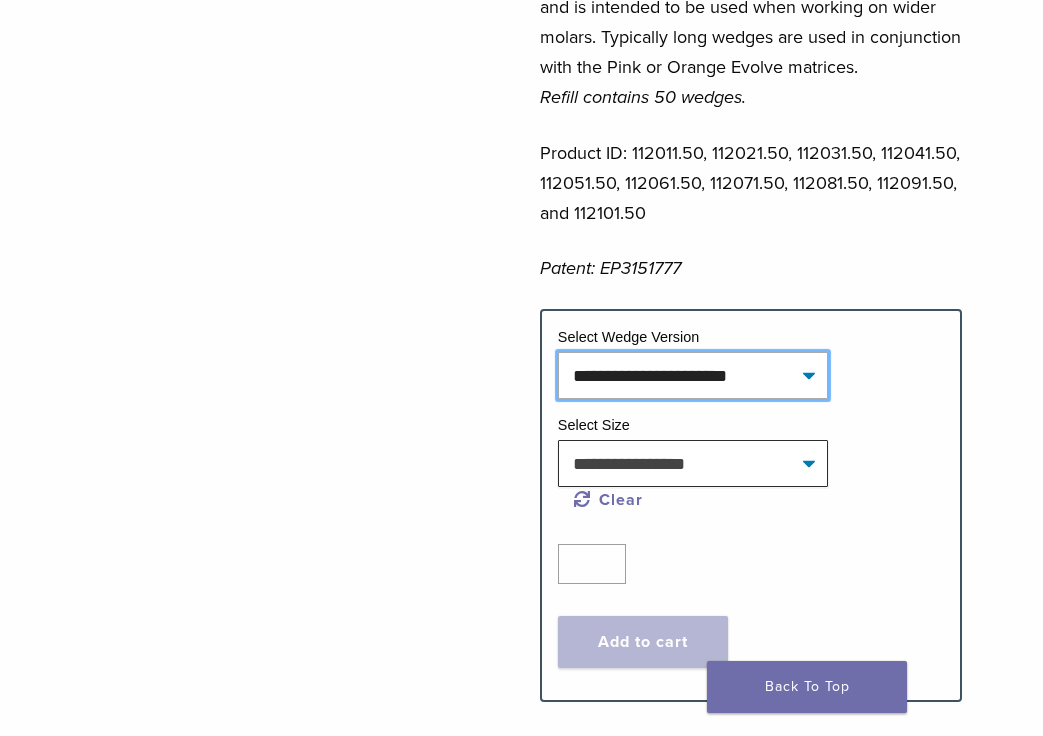 scroll, scrollTop: 924, scrollLeft: 0, axis: vertical 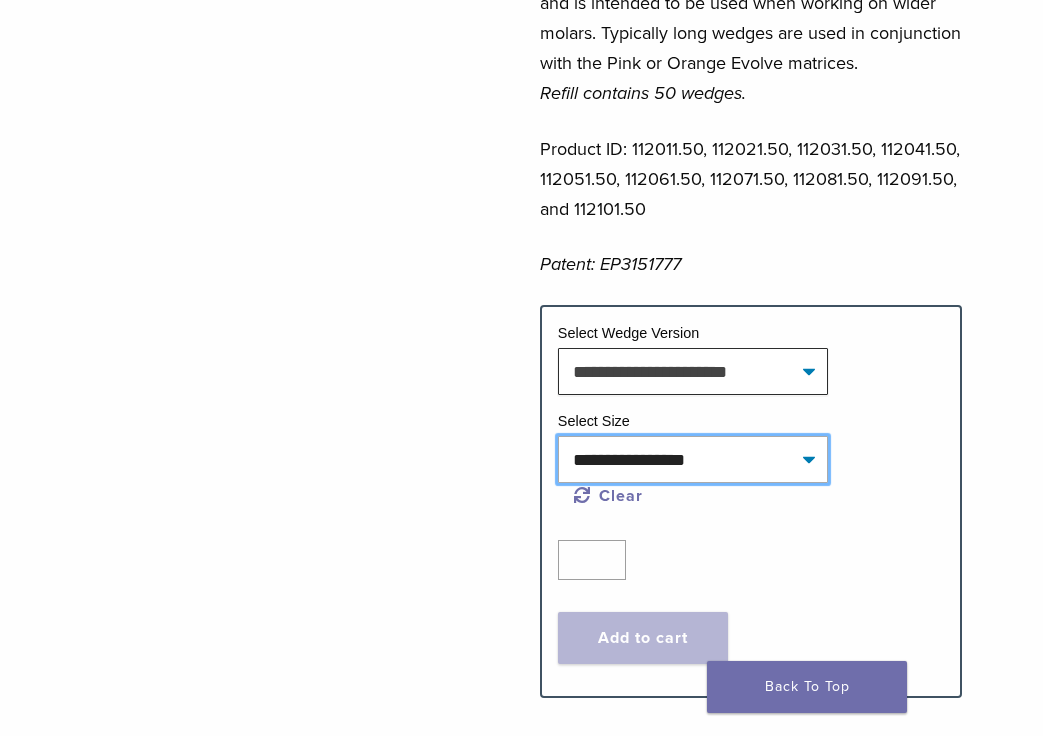 select on "******" 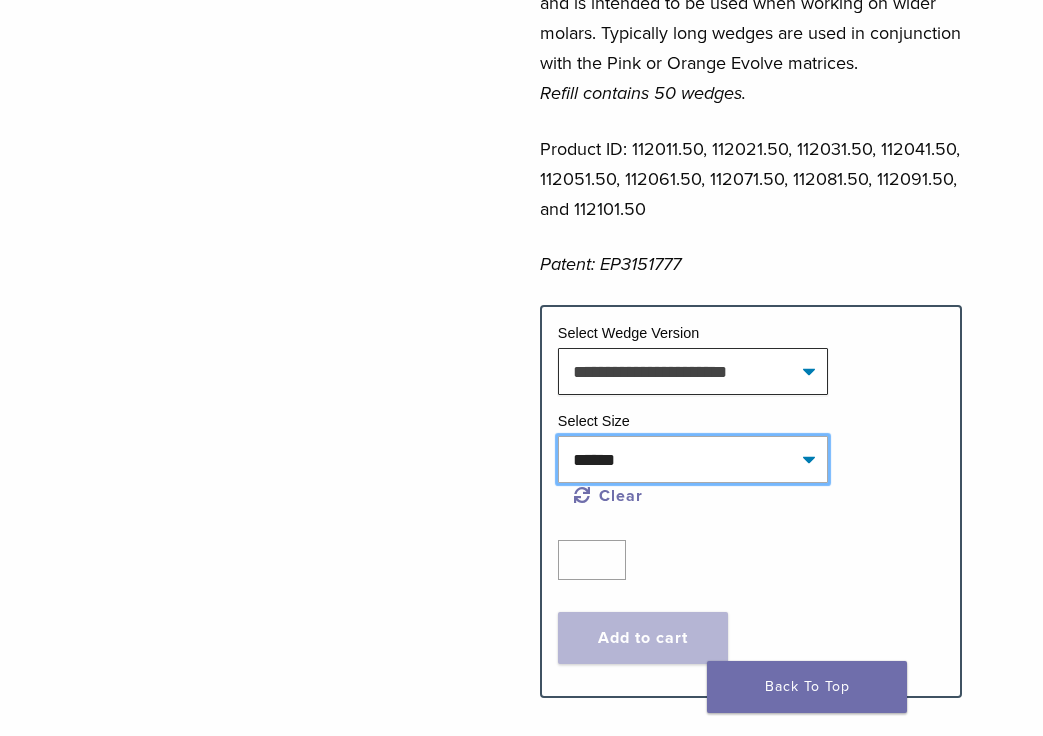 select on "**********" 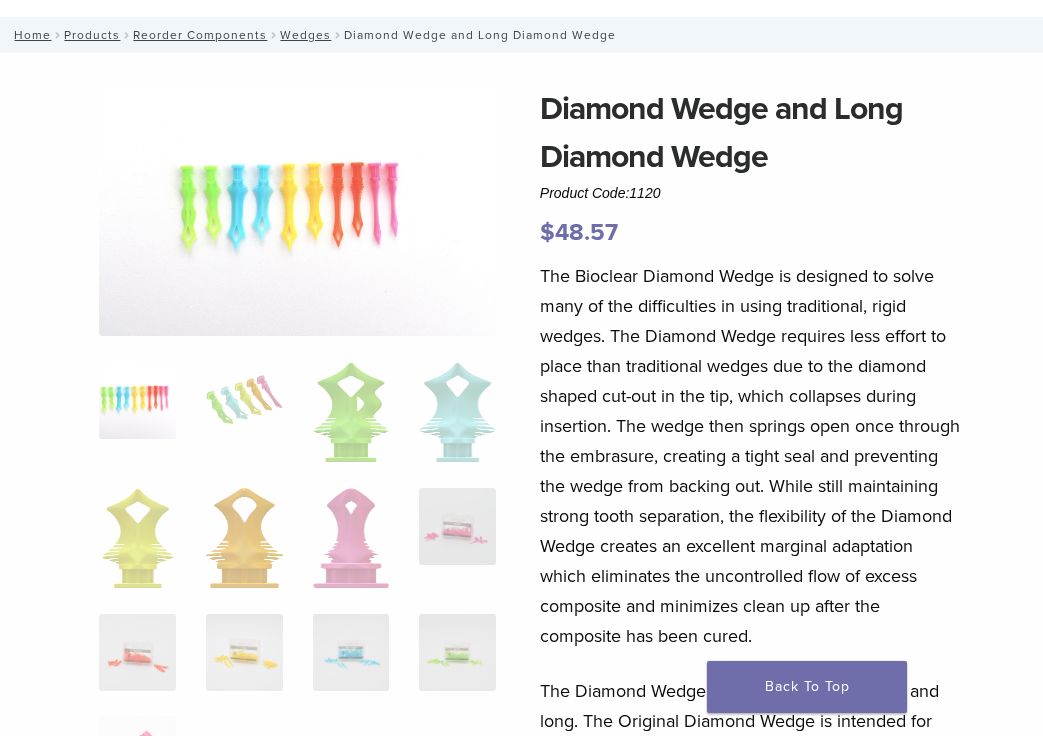 scroll, scrollTop: 33, scrollLeft: 0, axis: vertical 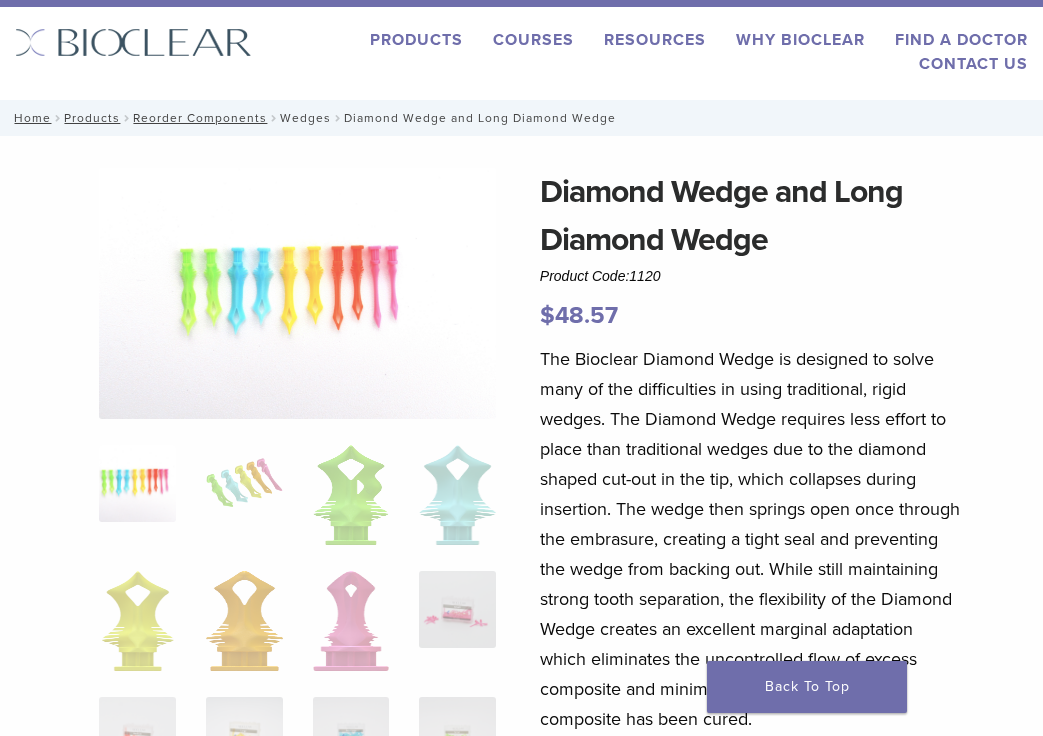 click on "Wedges" at bounding box center [305, 118] 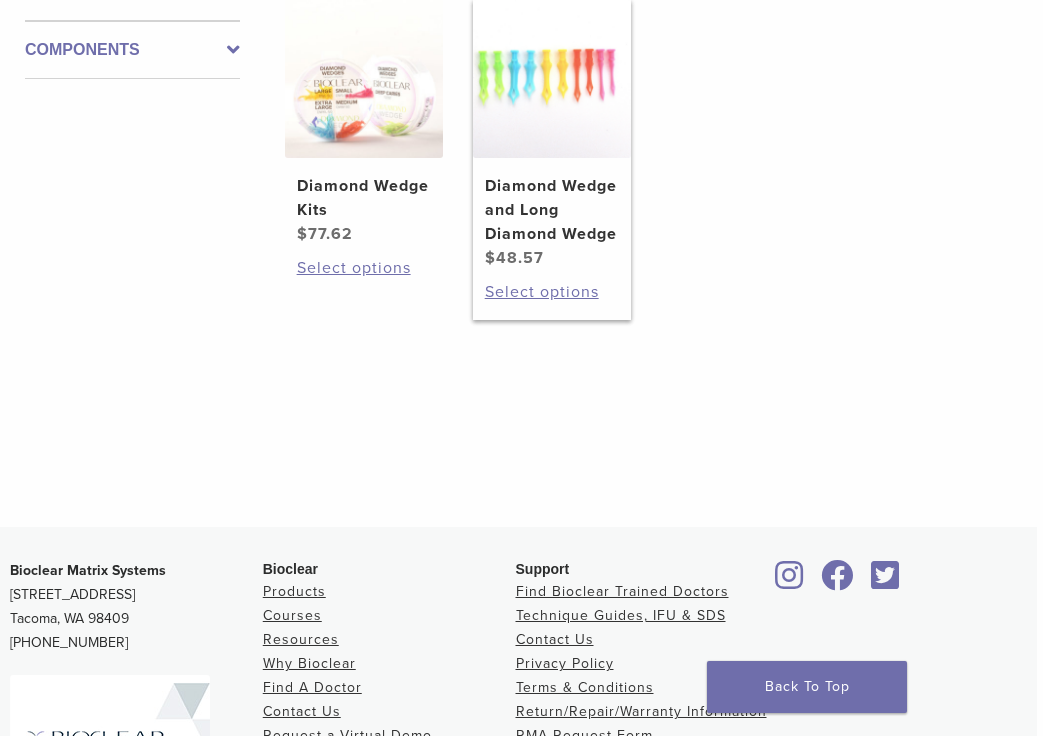 scroll, scrollTop: 482, scrollLeft: 6, axis: both 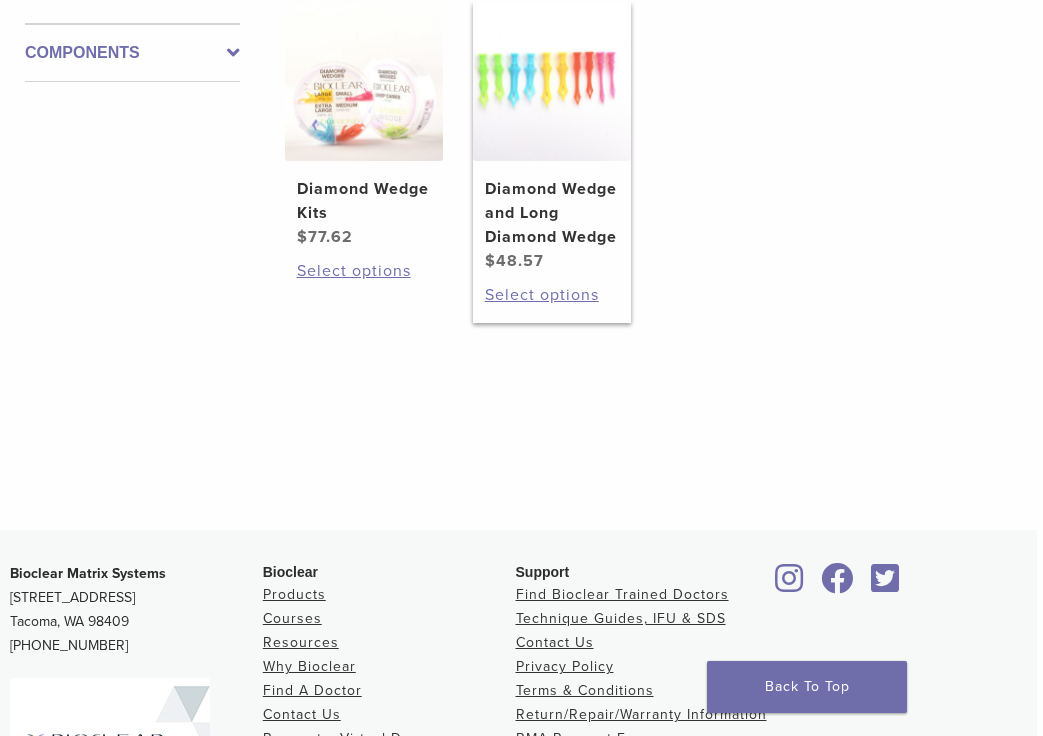 click on "Diamond Wedge and Long Diamond Wedge" at bounding box center (552, 213) 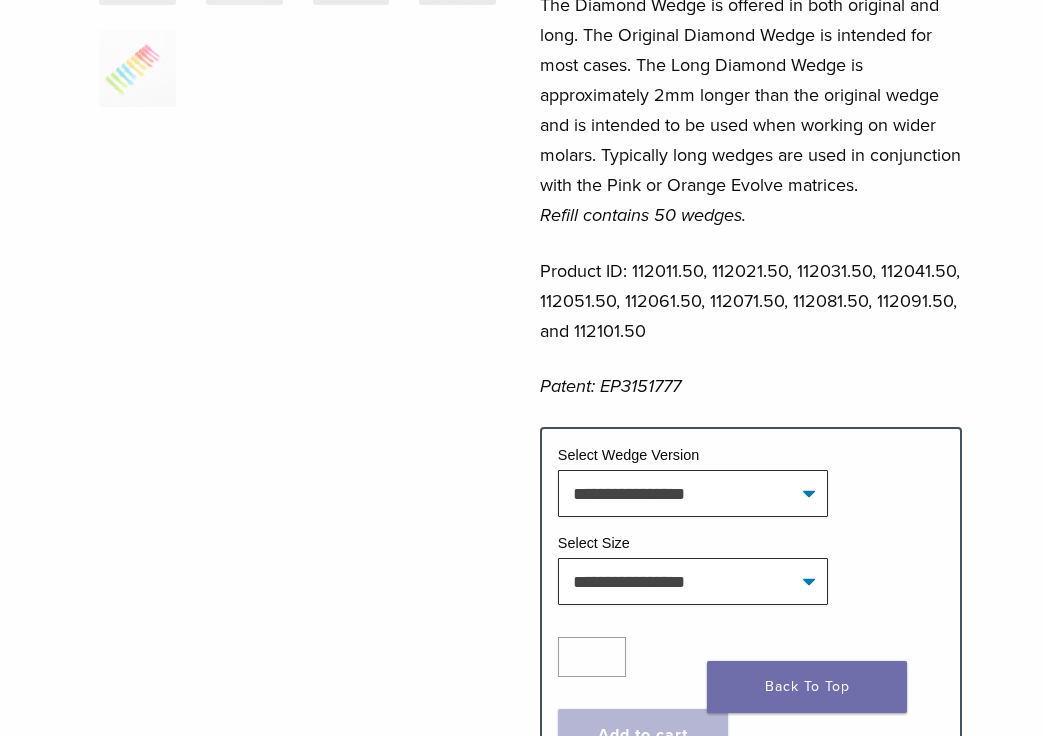 scroll, scrollTop: 862, scrollLeft: 0, axis: vertical 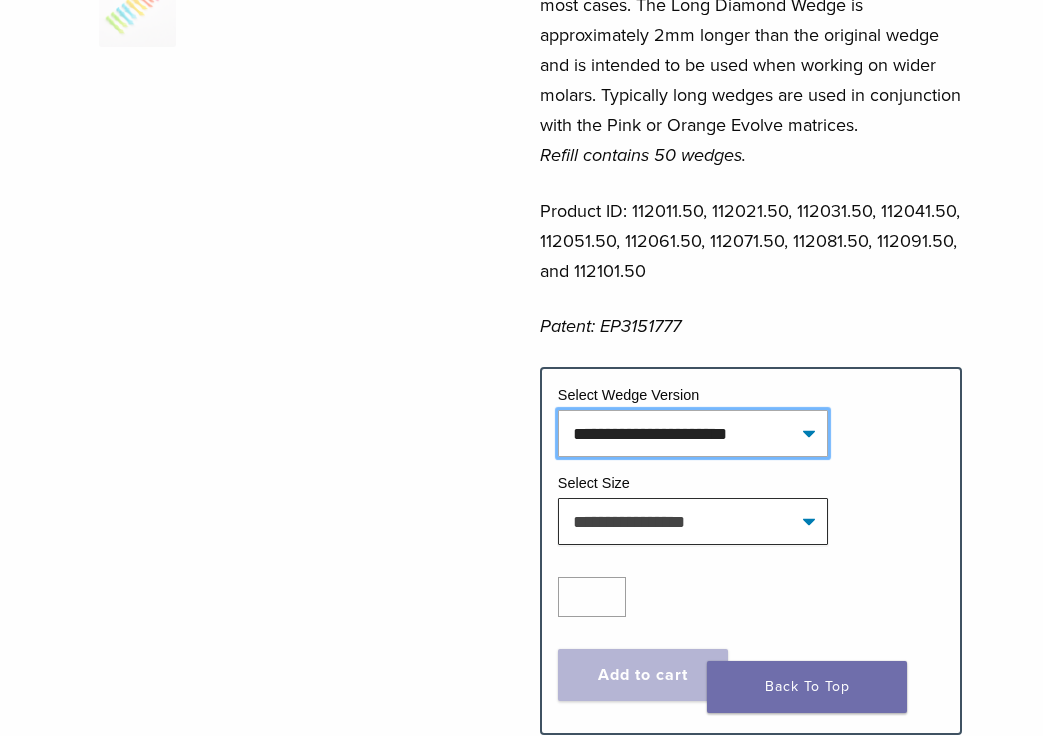 select on "**********" 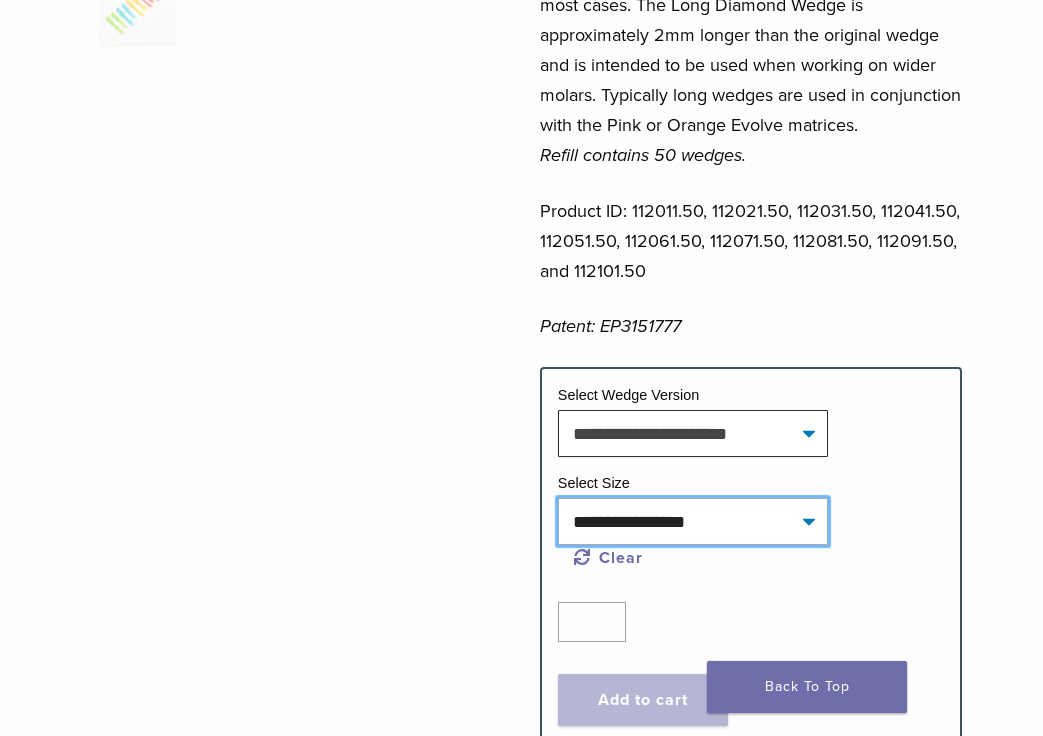 select on "******" 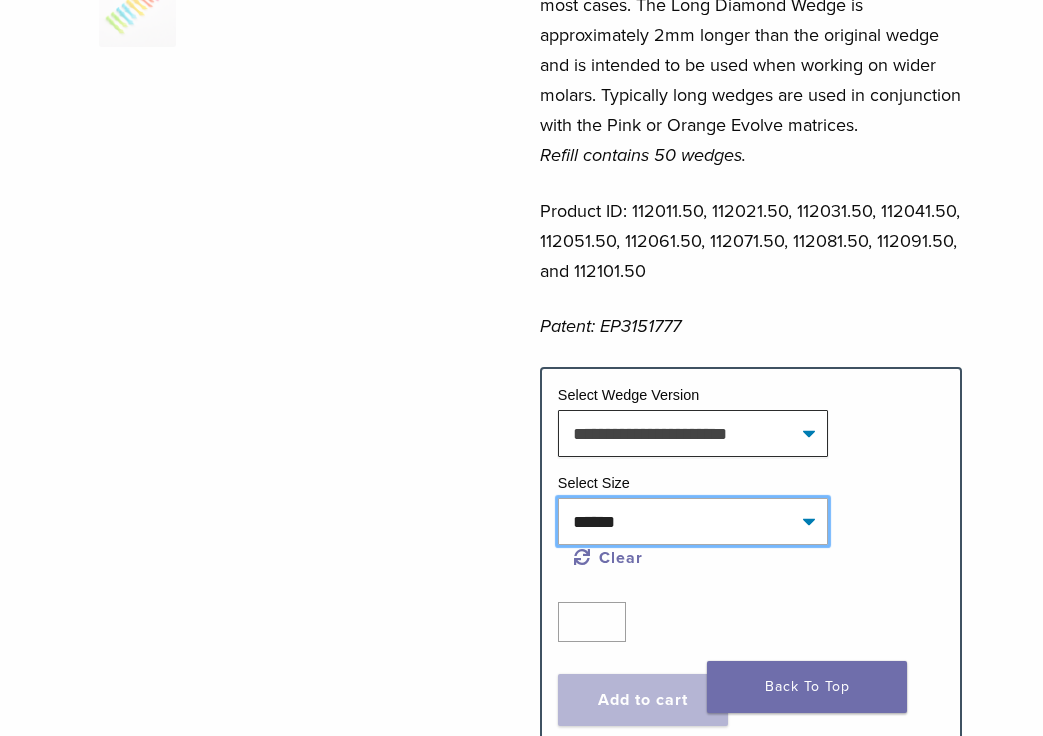 select on "**********" 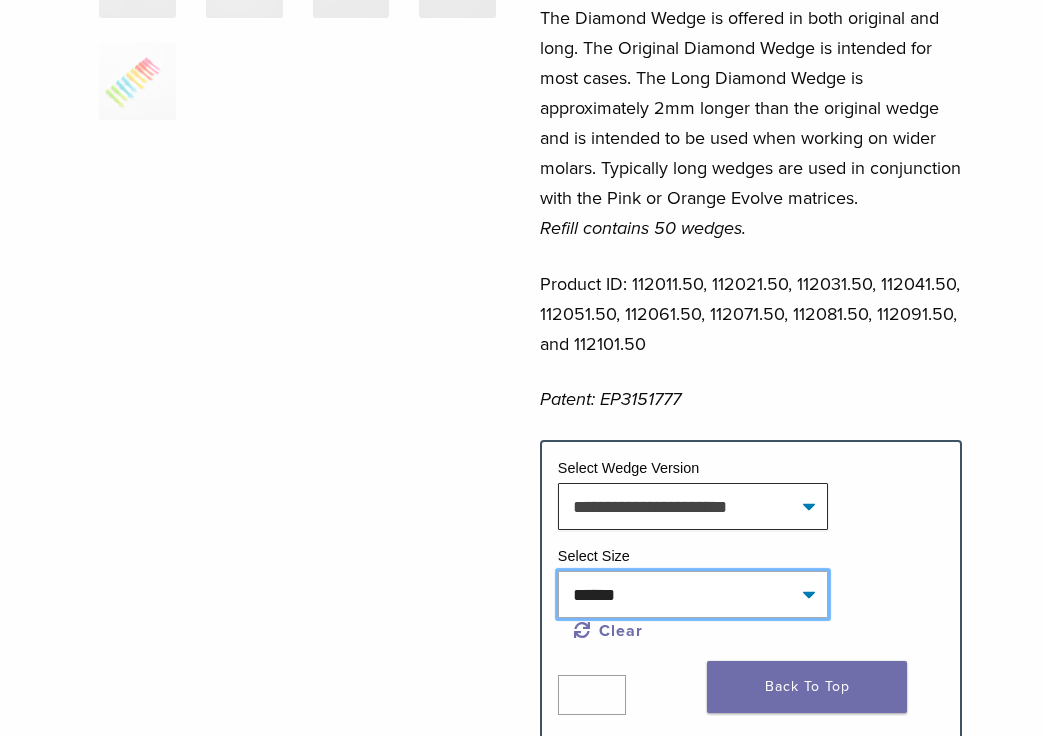 scroll, scrollTop: 790, scrollLeft: 0, axis: vertical 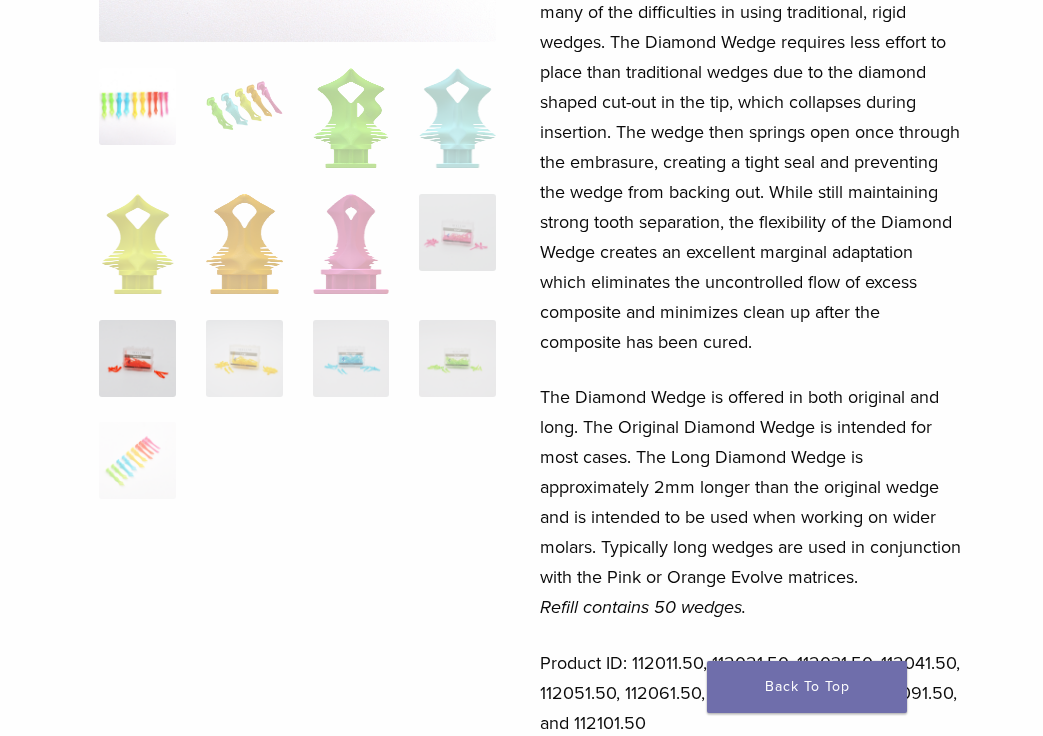 click at bounding box center (137, 358) 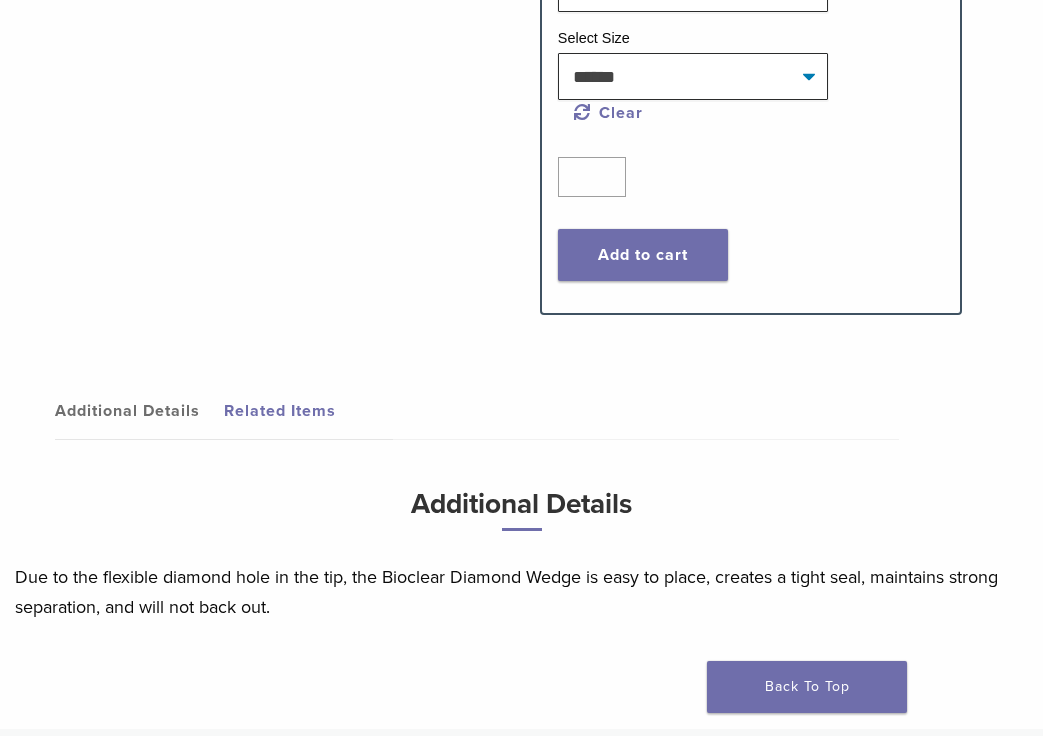 scroll, scrollTop: 1333, scrollLeft: 1, axis: both 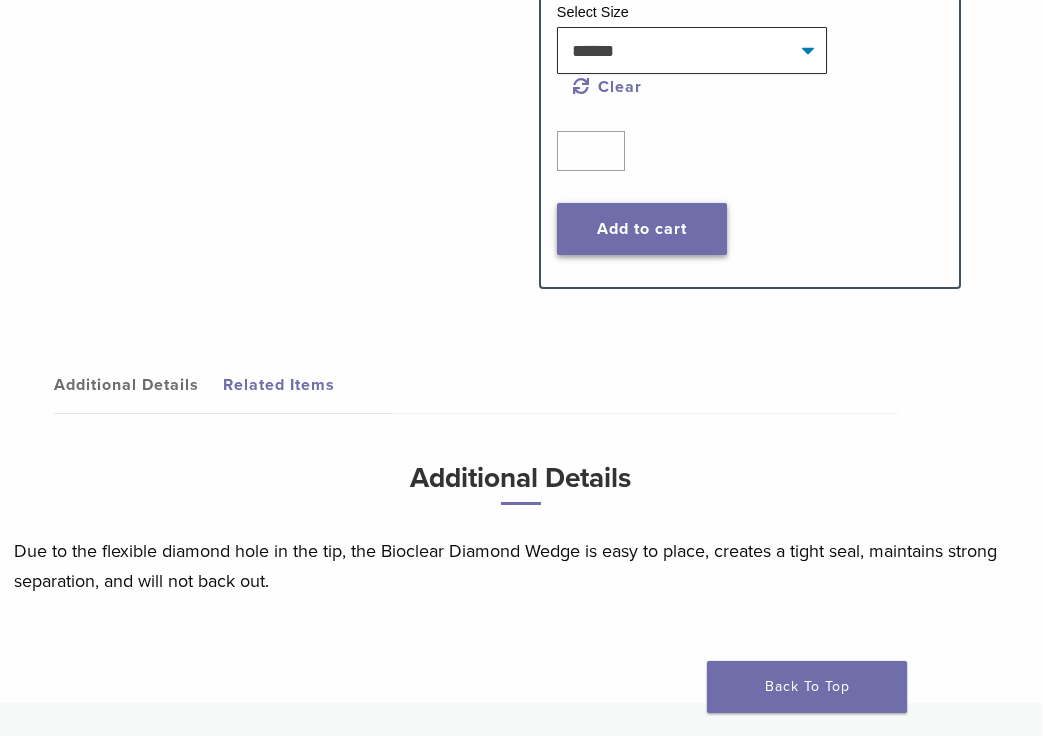 click on "Add to cart" at bounding box center [642, 229] 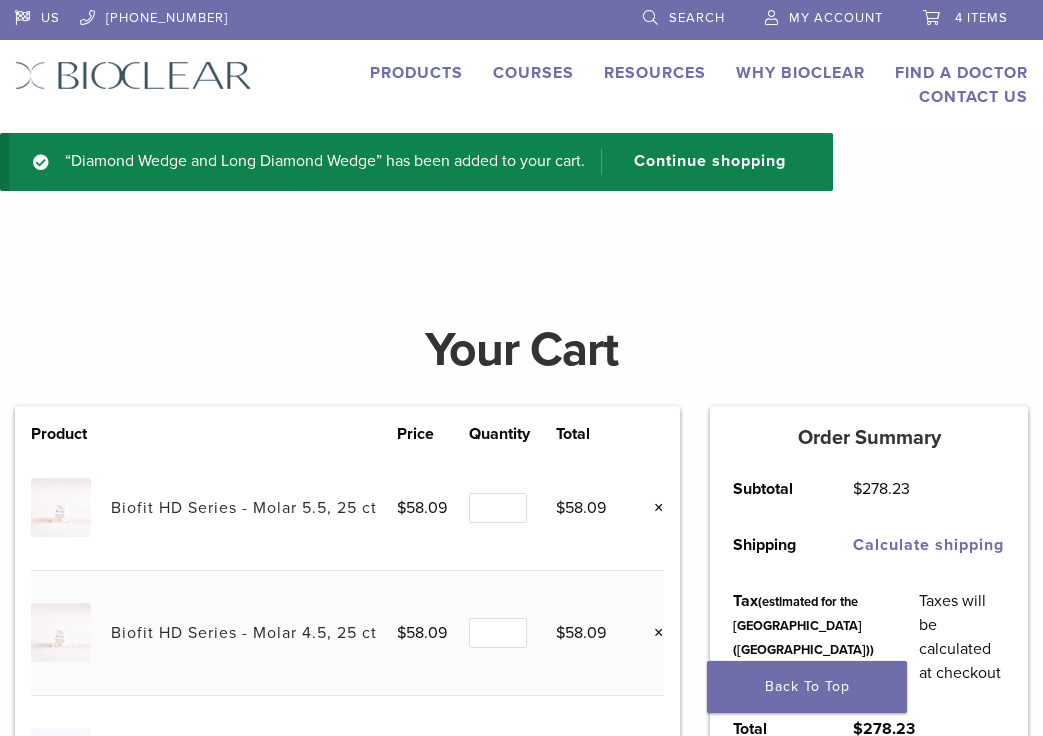 scroll, scrollTop: 0, scrollLeft: 0, axis: both 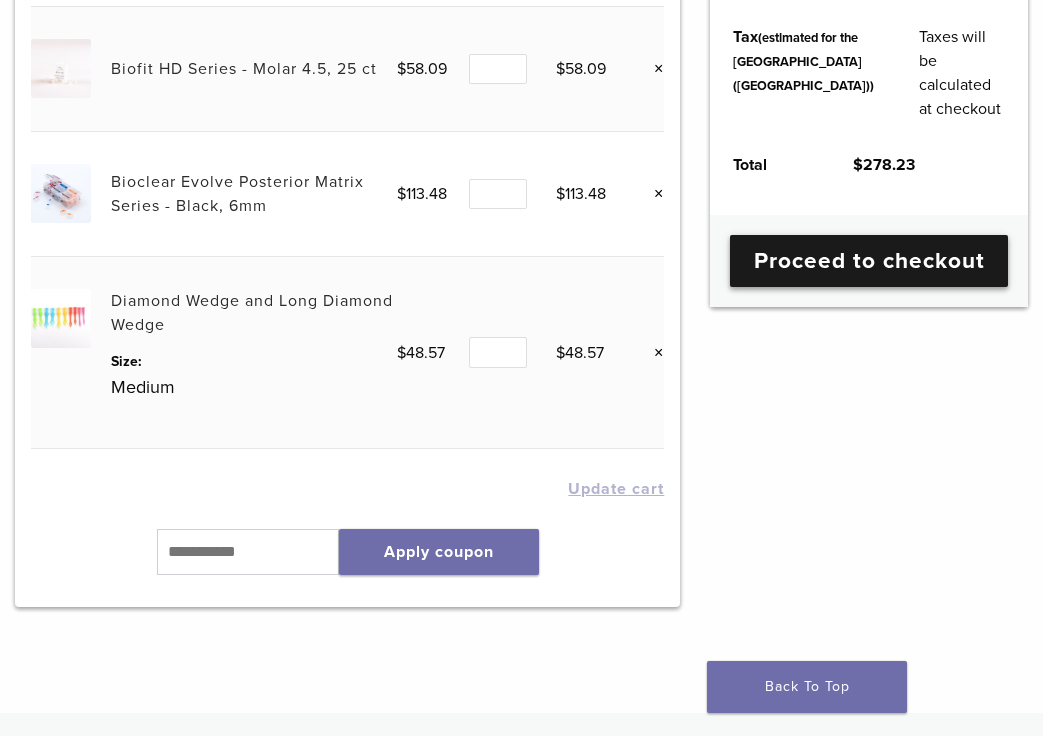 click on "Proceed to checkout" at bounding box center [869, 261] 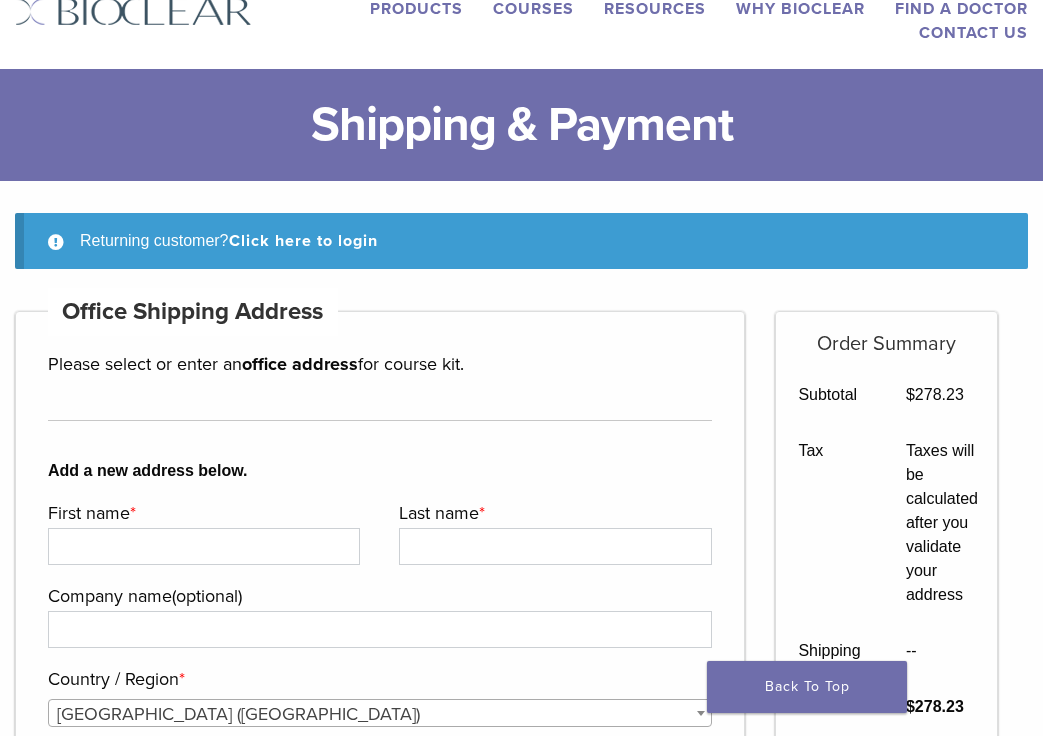 scroll, scrollTop: 65, scrollLeft: 0, axis: vertical 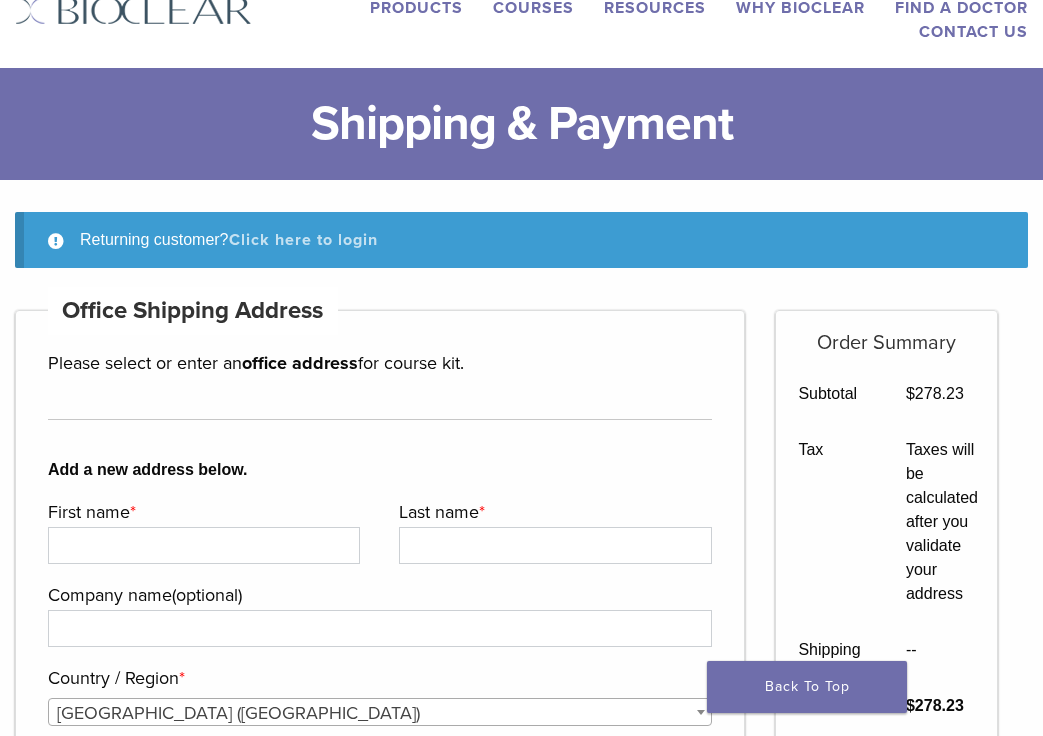 click on "Click here to login" at bounding box center [303, 240] 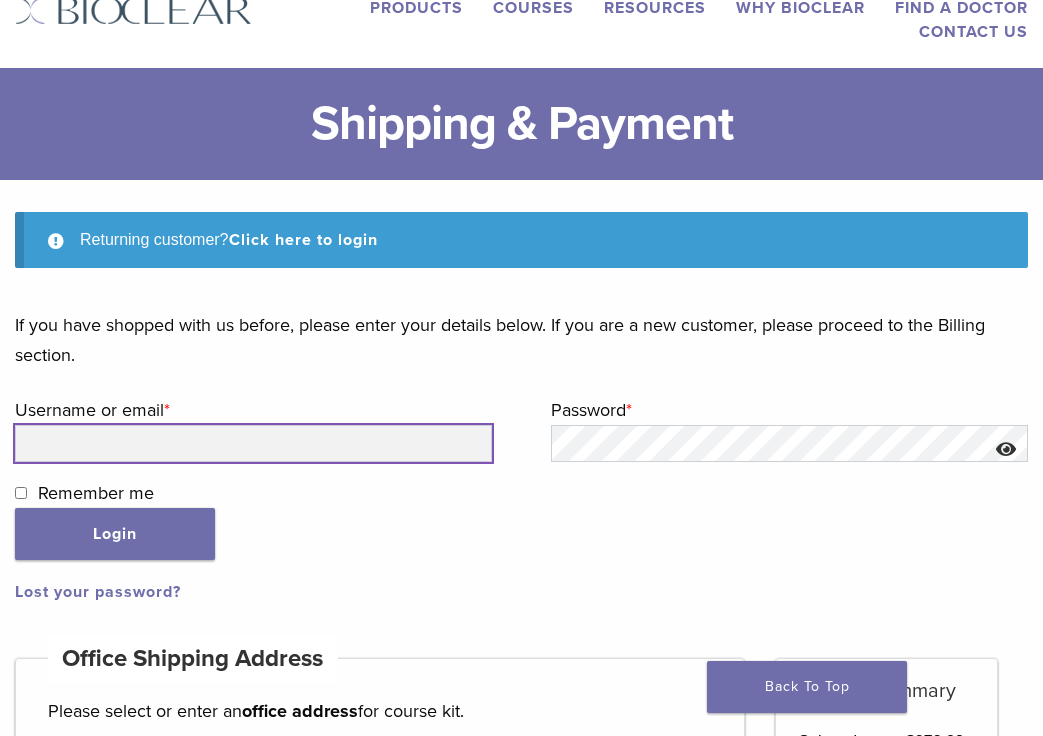 type on "**********" 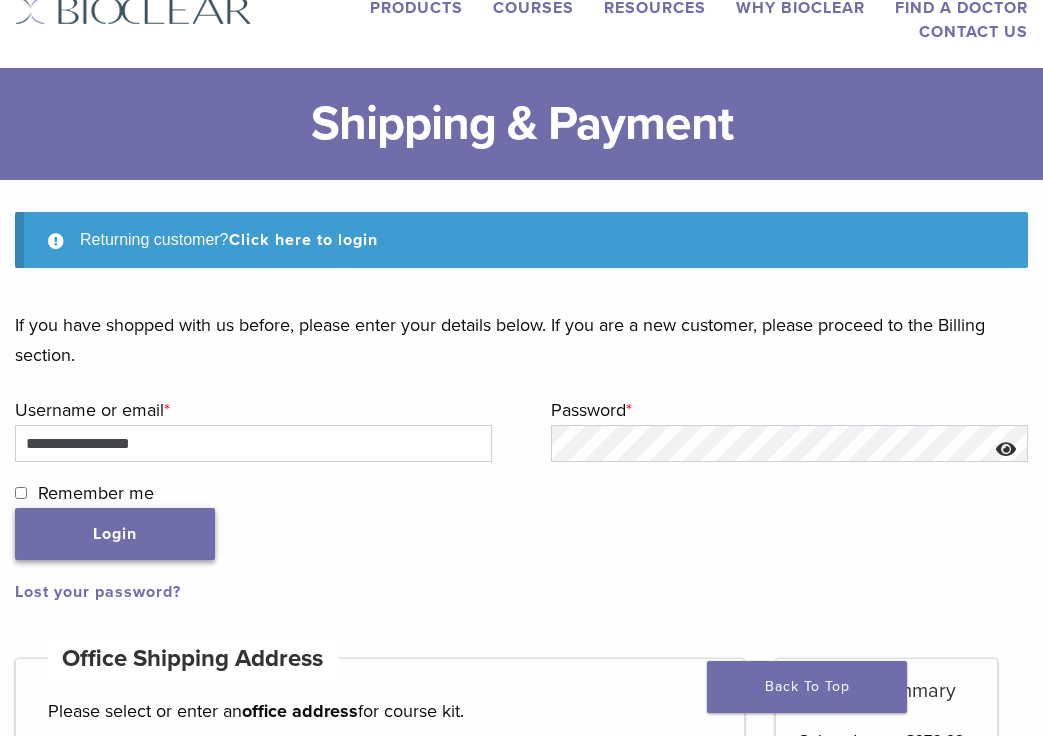 click on "Login" at bounding box center (115, 534) 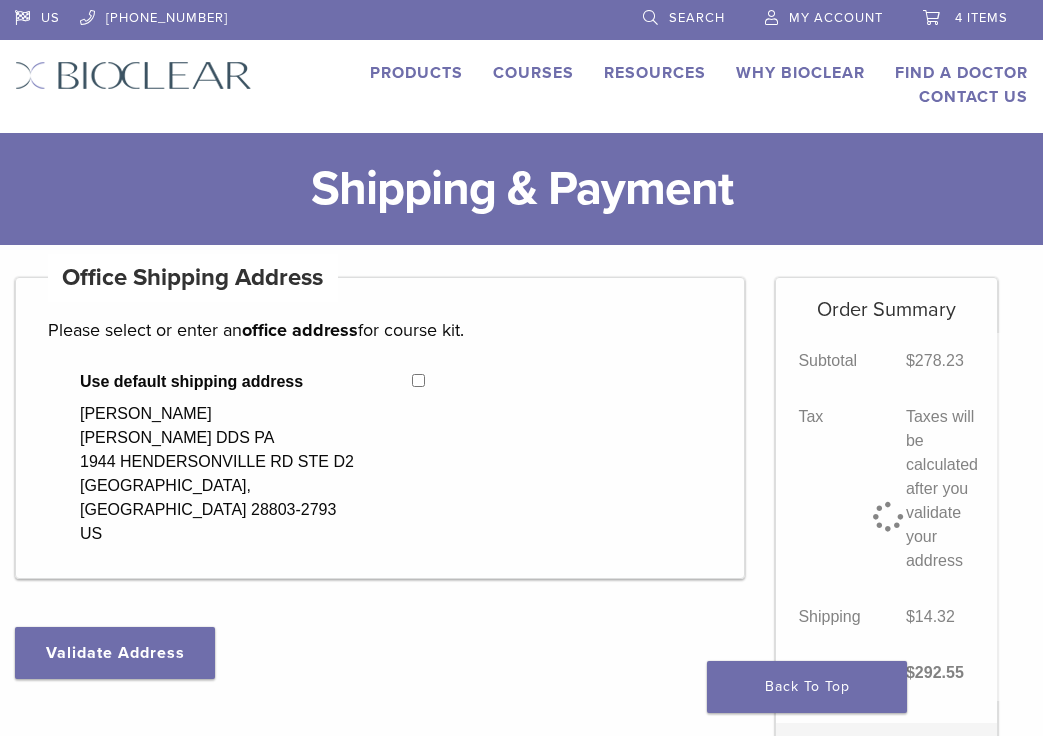 select on "**" 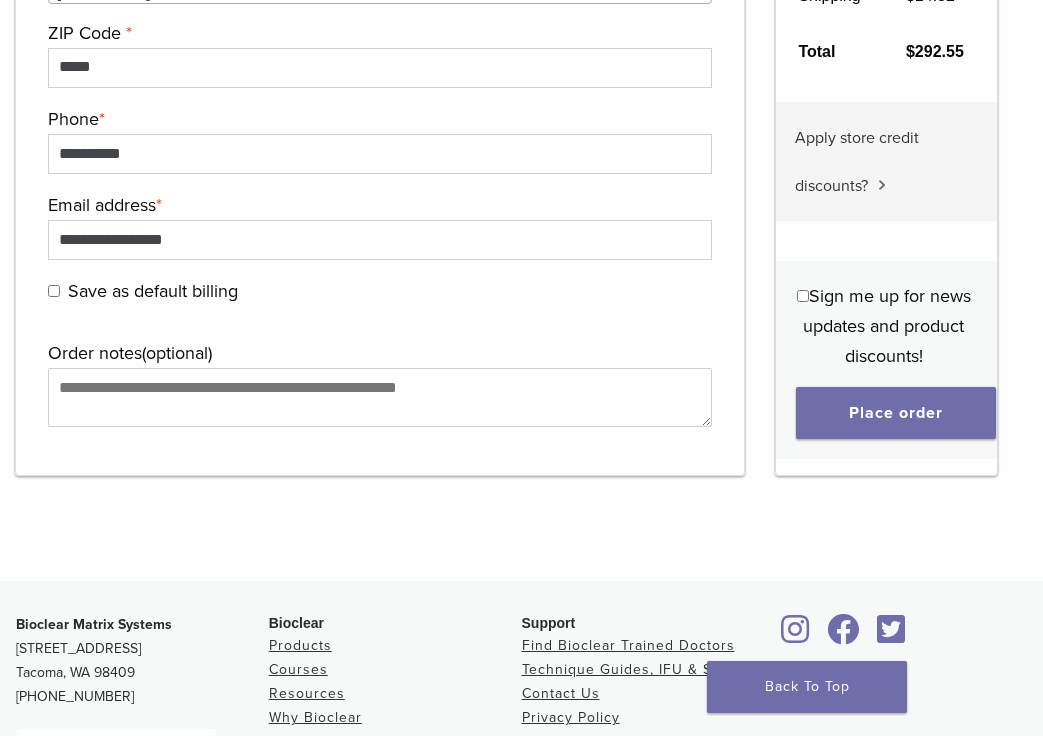 scroll, scrollTop: 2081, scrollLeft: 0, axis: vertical 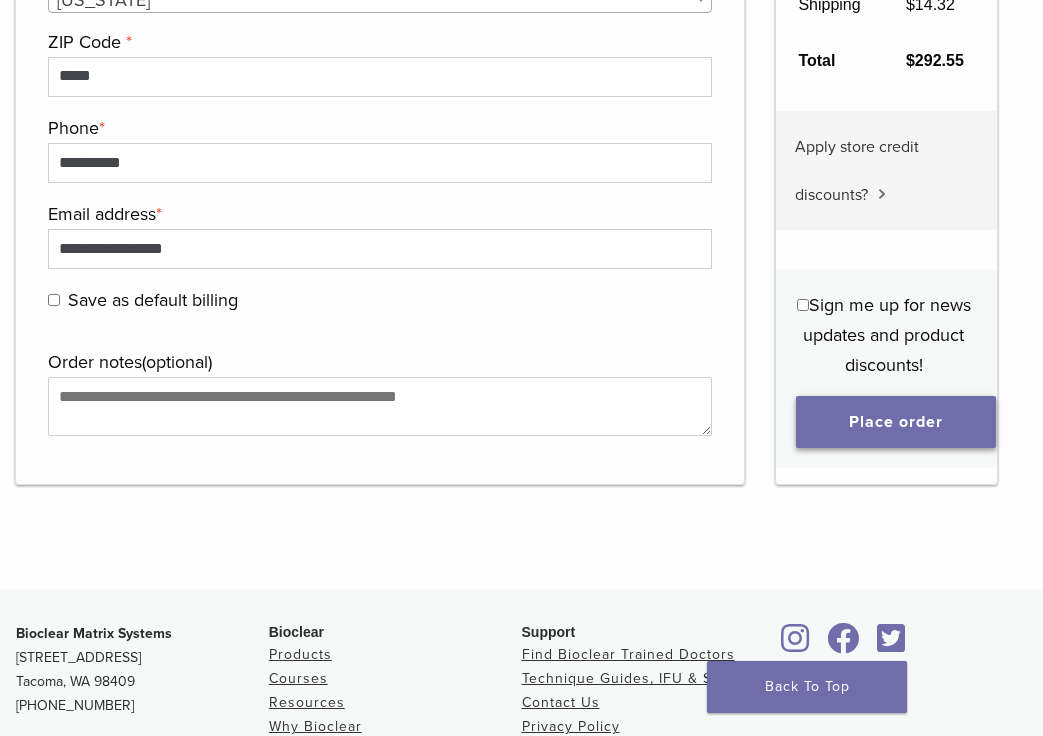 click on "Place order" at bounding box center (896, 422) 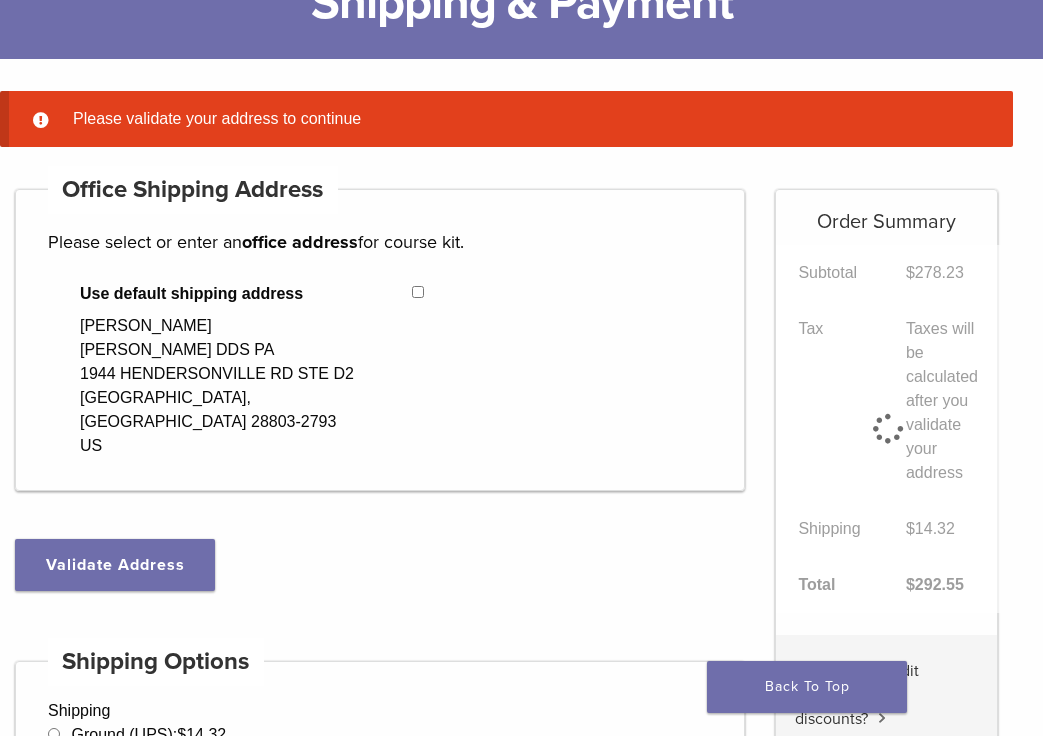 scroll, scrollTop: 178, scrollLeft: 0, axis: vertical 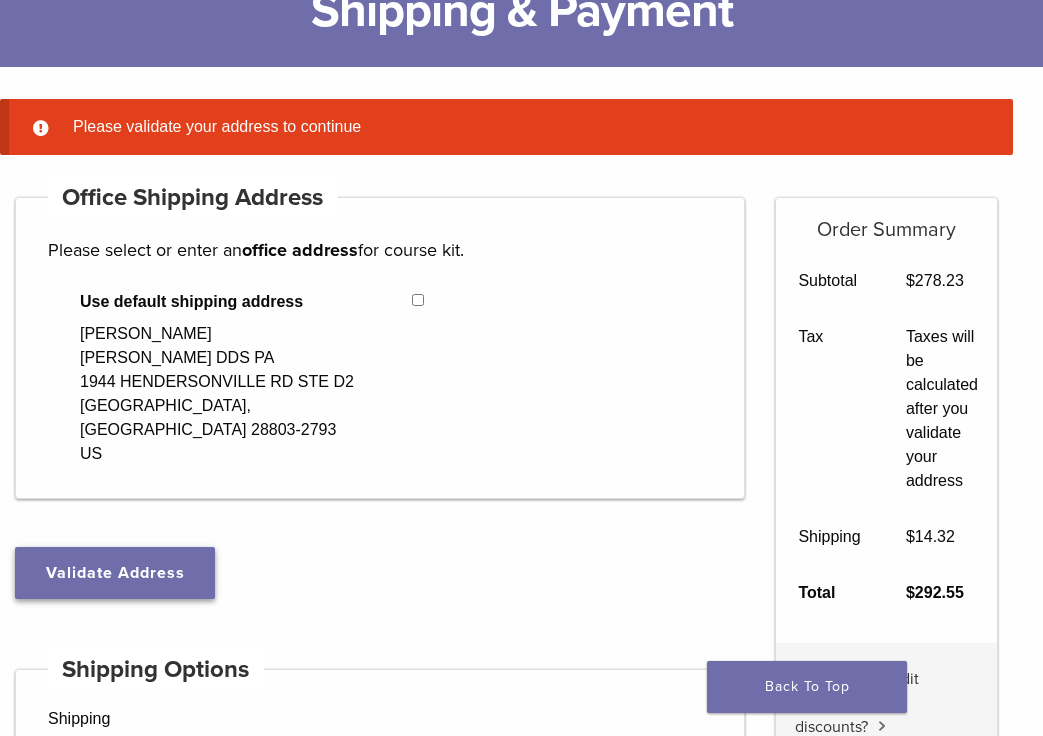 click on "Validate Address" at bounding box center [115, 573] 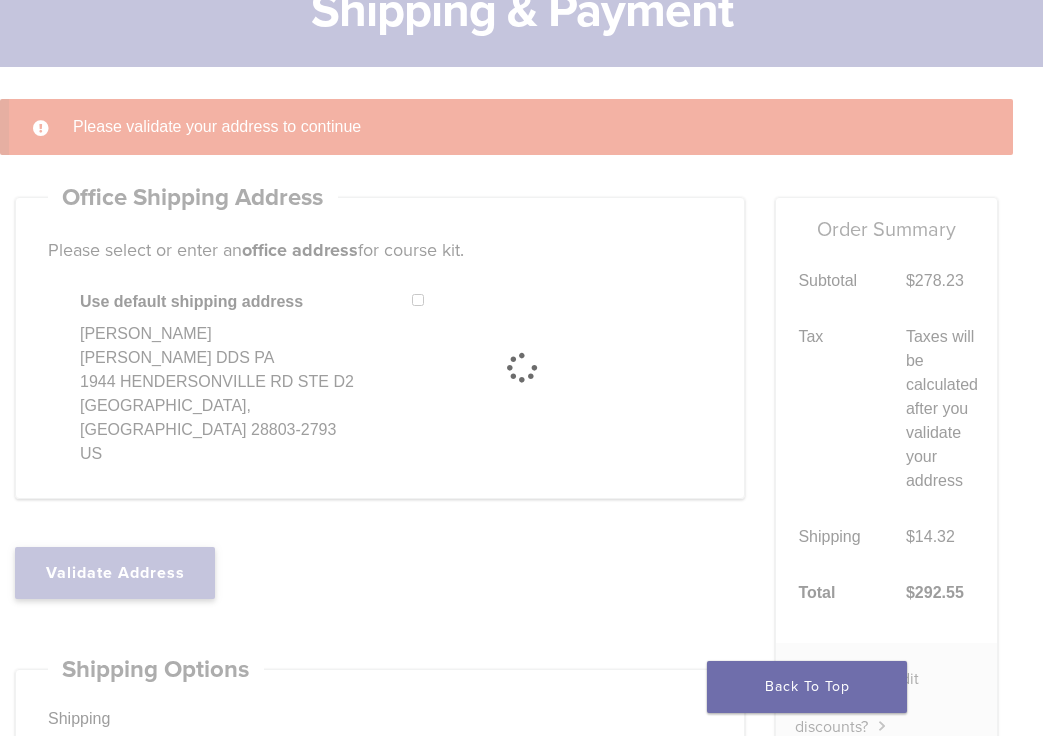 select on "**" 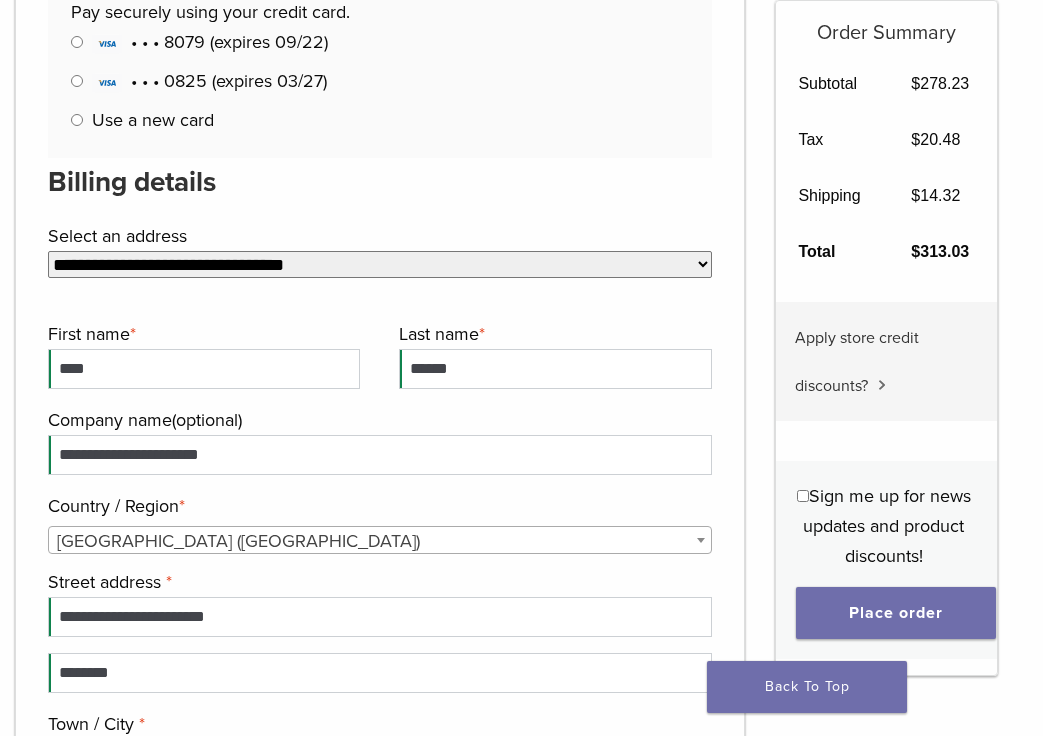 scroll, scrollTop: 1313, scrollLeft: 0, axis: vertical 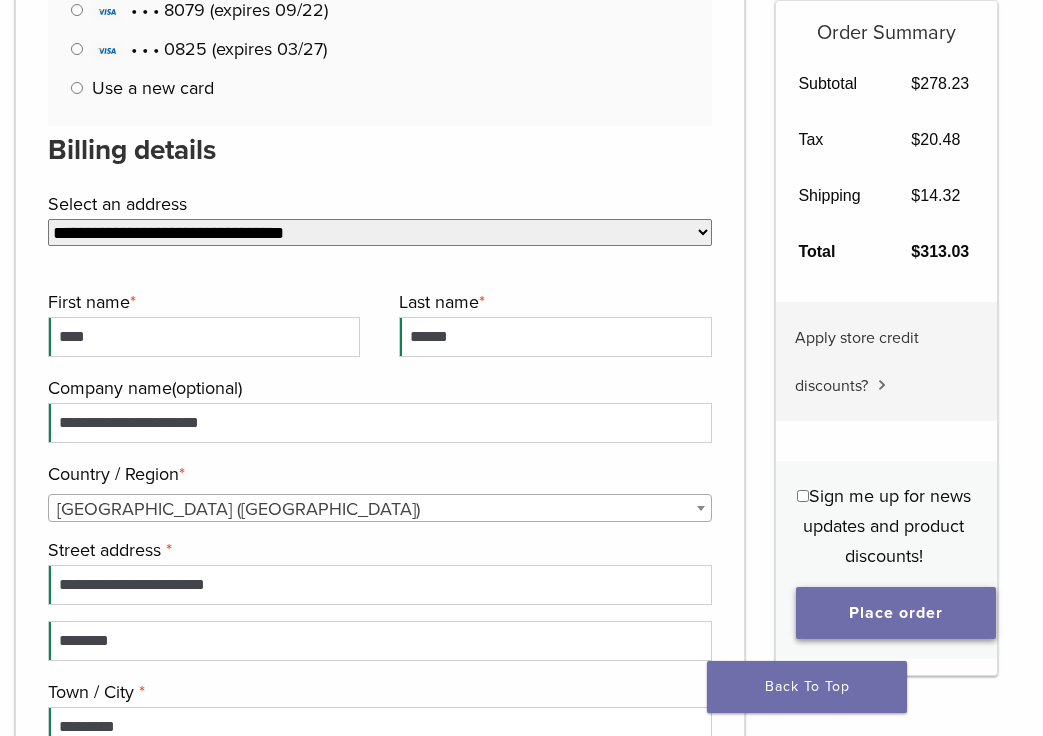click on "Place order" at bounding box center [896, 613] 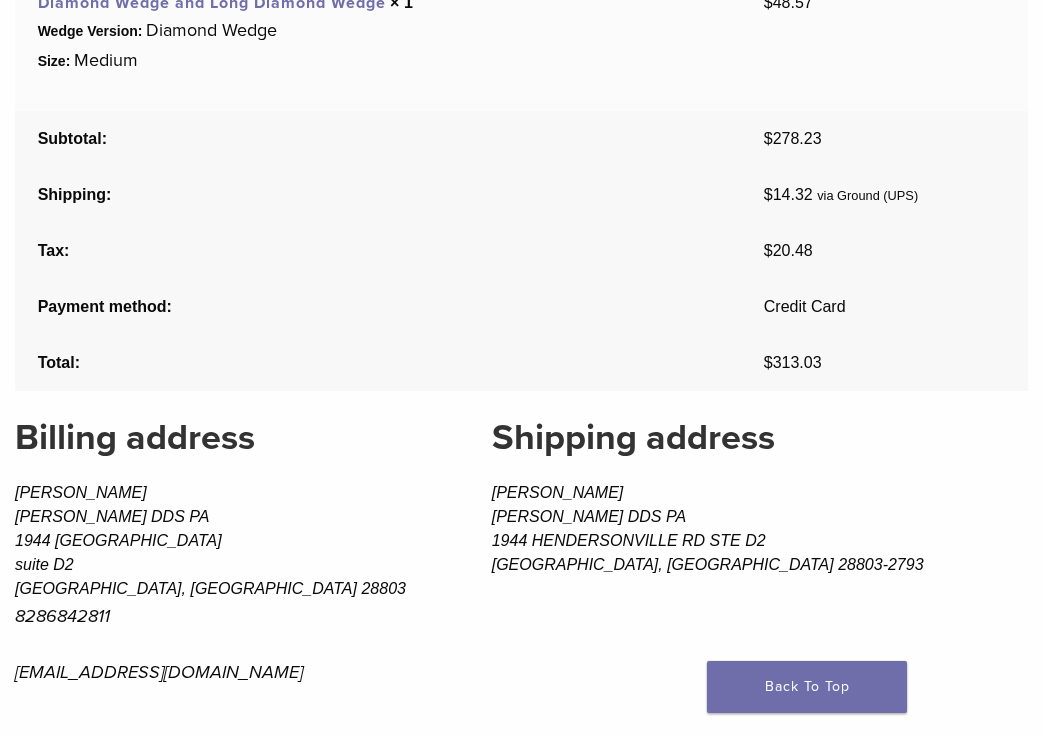 scroll, scrollTop: 1342, scrollLeft: 0, axis: vertical 